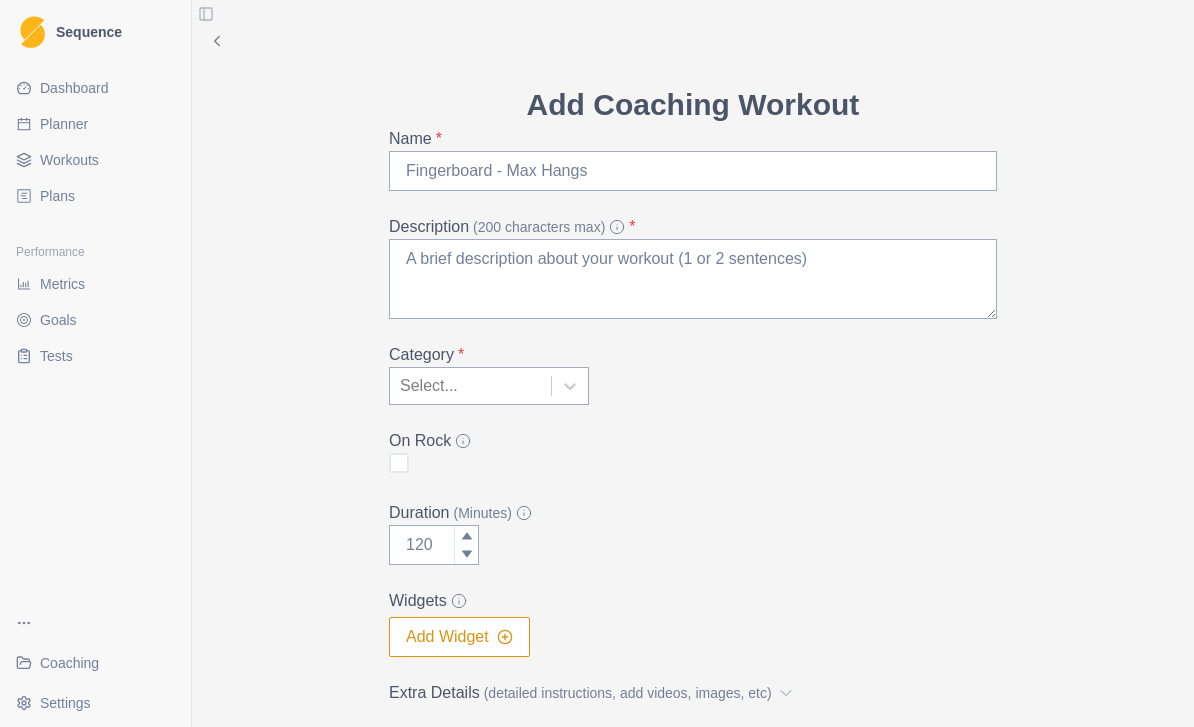 scroll, scrollTop: 0, scrollLeft: 0, axis: both 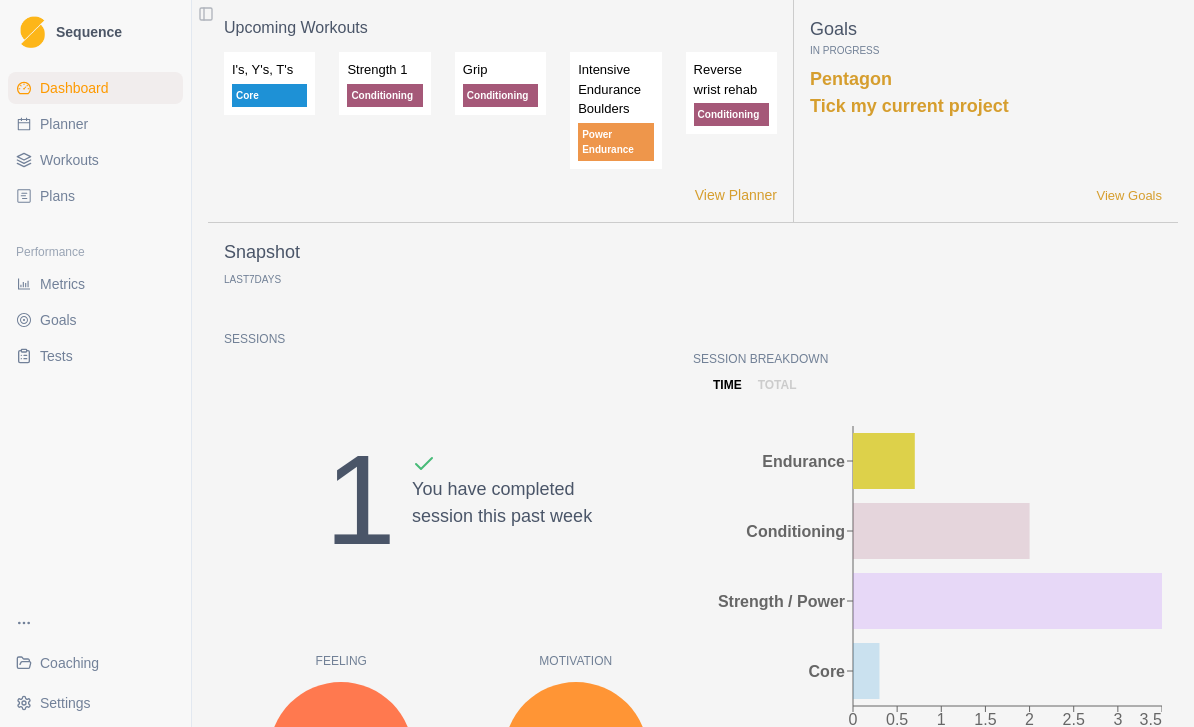 click on "Planner" at bounding box center [64, 124] 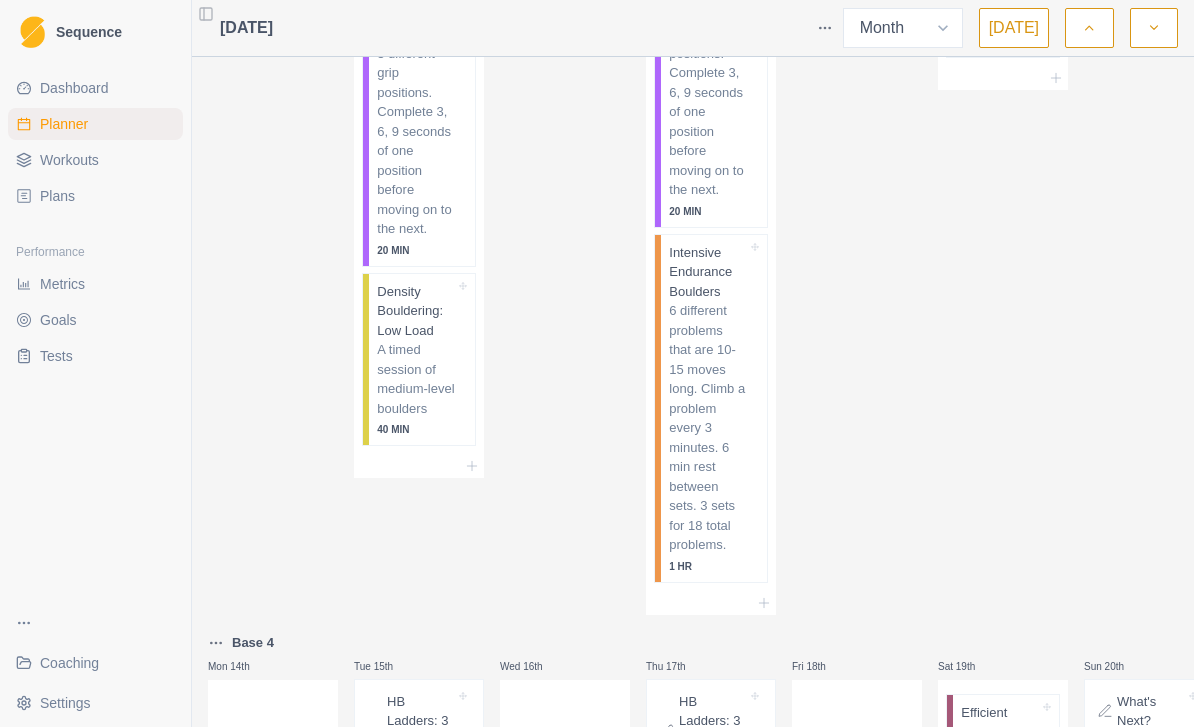 scroll, scrollTop: 1398, scrollLeft: 0, axis: vertical 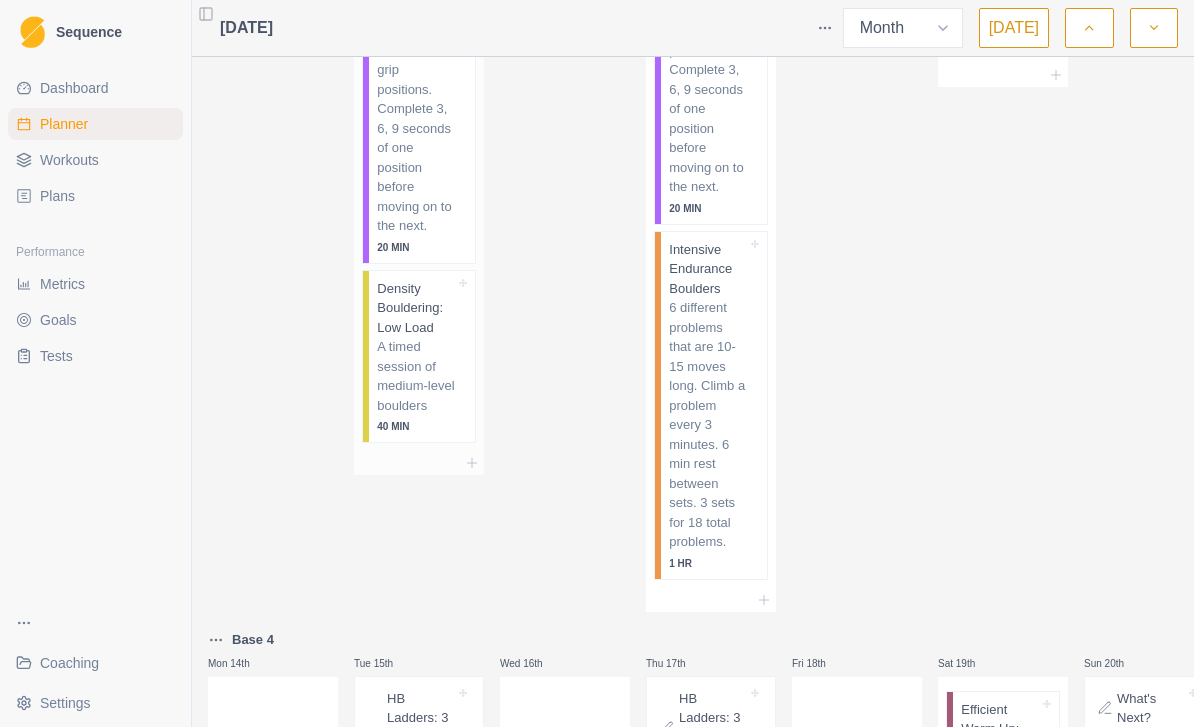 click on "A timed session of medium-level boulders" at bounding box center [416, 376] 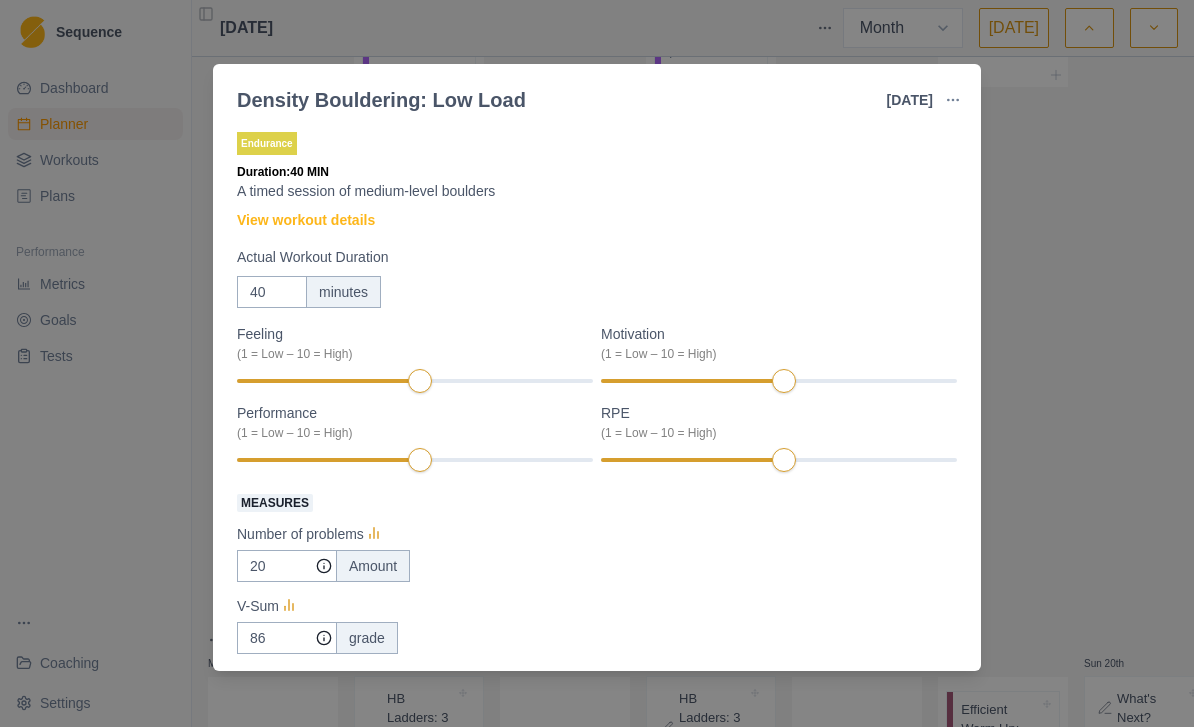 click on "Density Bouldering: Low Load [DATE] Link To Goal View Workout Metrics Edit Original Workout Reschedule Workout Remove From Schedule Endurance Duration:  40 MIN A timed session of medium-level boulders View workout details Actual Workout Duration 40 minutes Feeling (1 = Low – 10 = High) Motivation (1 = Low – 10 = High) Performance (1 = Low – 10 = High) RPE (1 = Low – 10 = High) Measures Number of problems 20 Amount V-Sum 86 grade V-Average 4 grade Training Notes View previous training notes Mark as Incomplete Complete Workout" at bounding box center [597, 363] 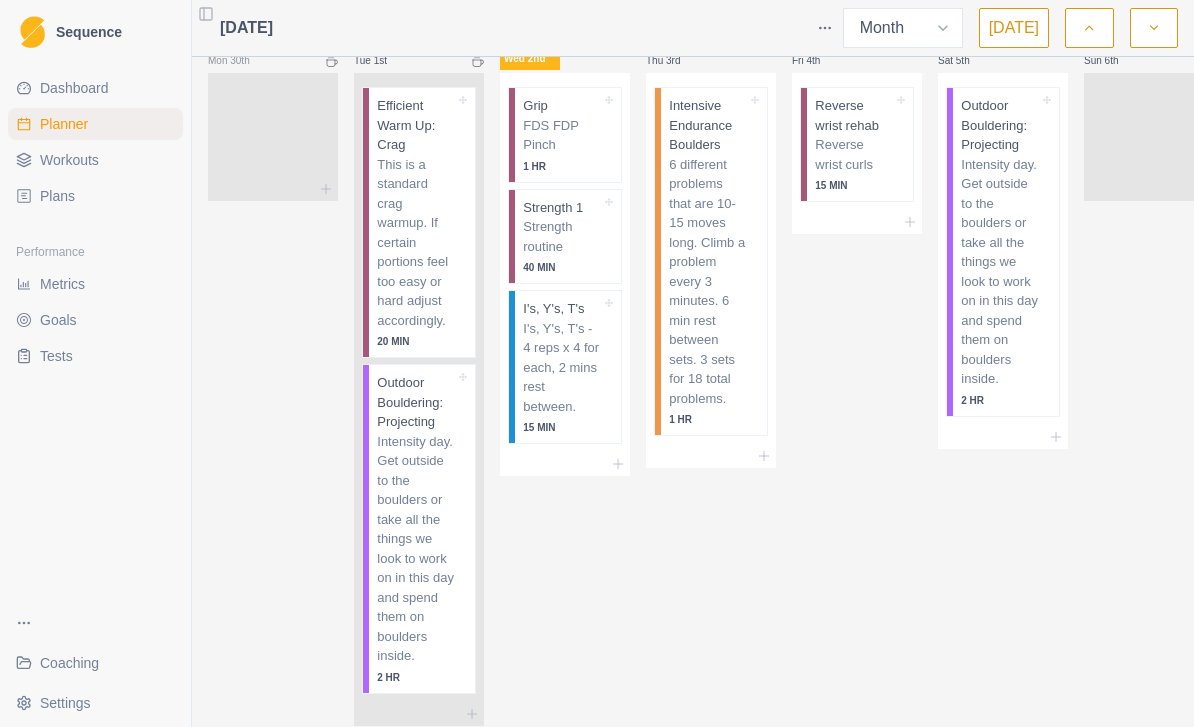 click on "Metrics" at bounding box center [62, 284] 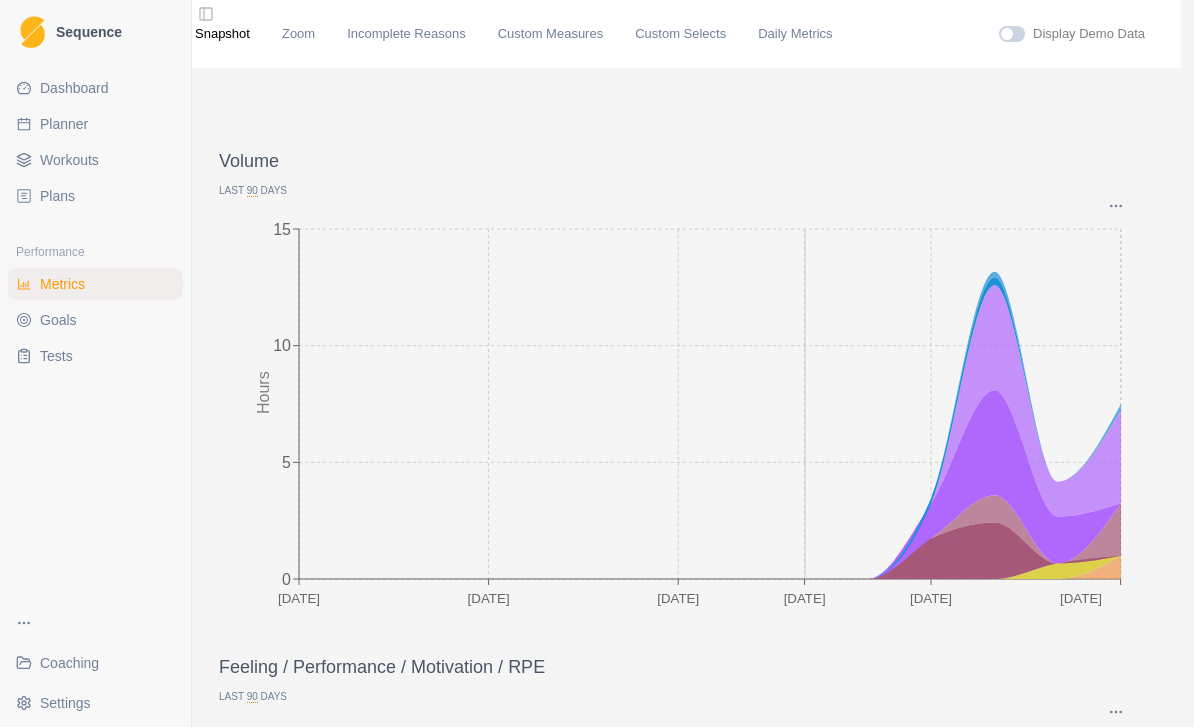 scroll, scrollTop: 0, scrollLeft: 14, axis: horizontal 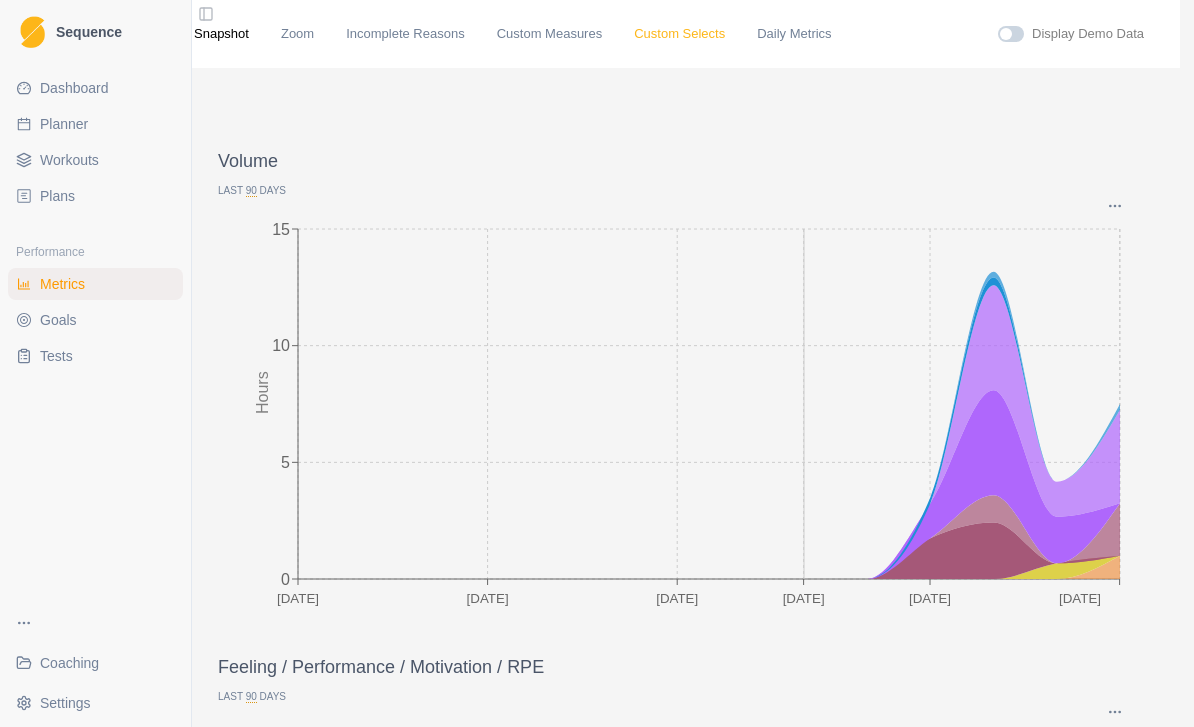 click on "Custom Selects" at bounding box center [679, 34] 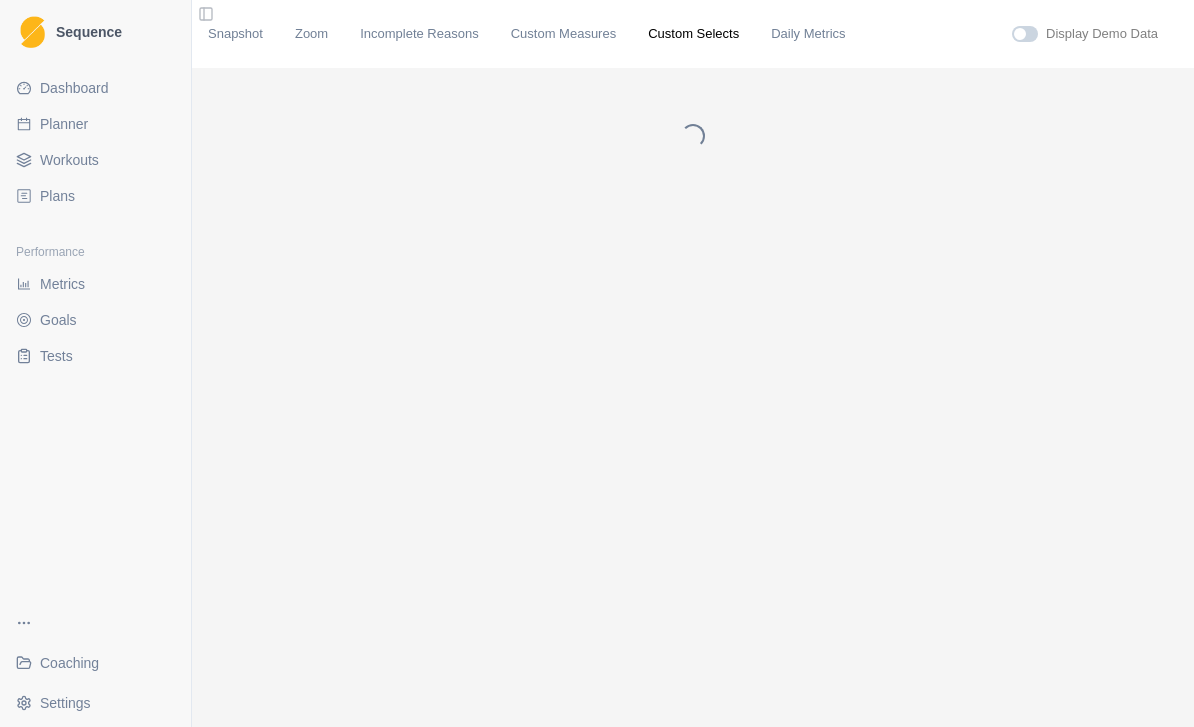 scroll, scrollTop: 0, scrollLeft: 0, axis: both 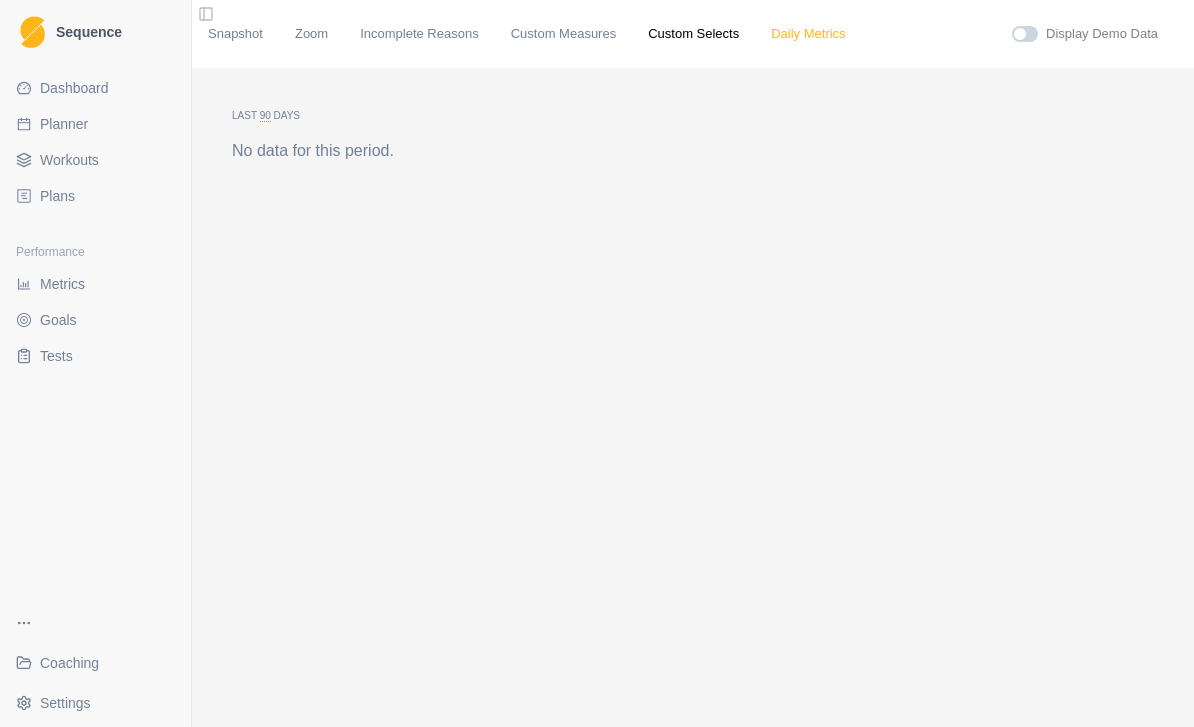 click on "Daily Metrics" at bounding box center [808, 34] 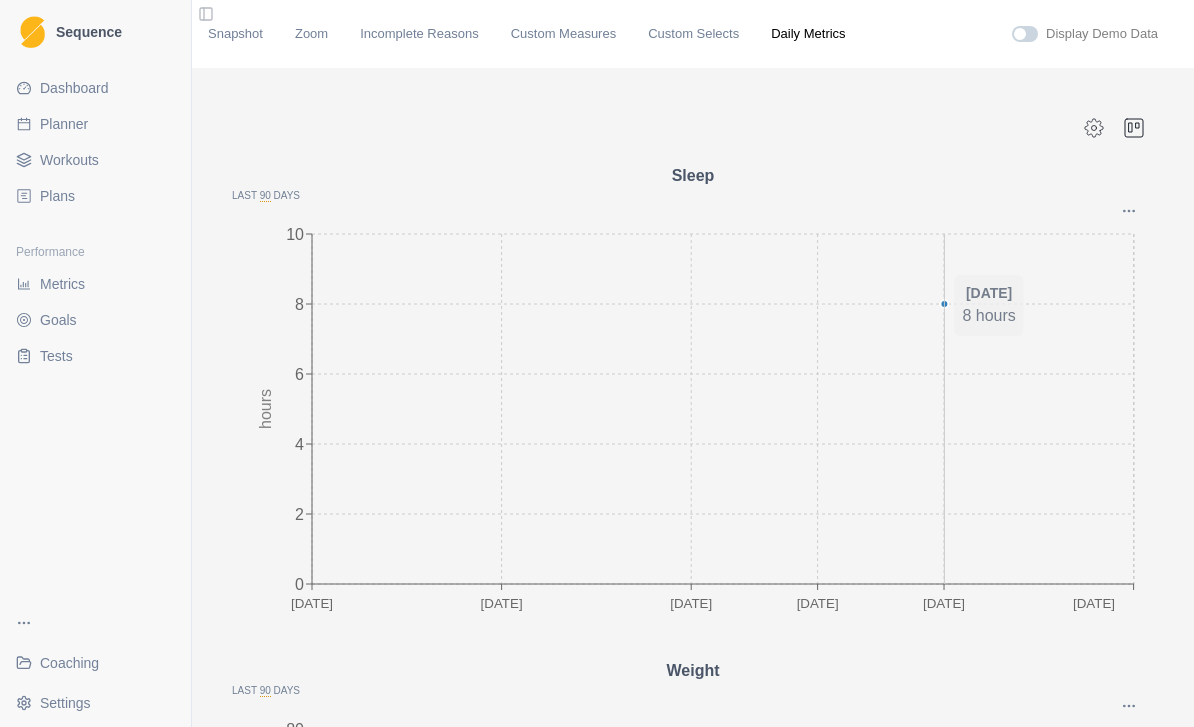 scroll, scrollTop: 0, scrollLeft: 0, axis: both 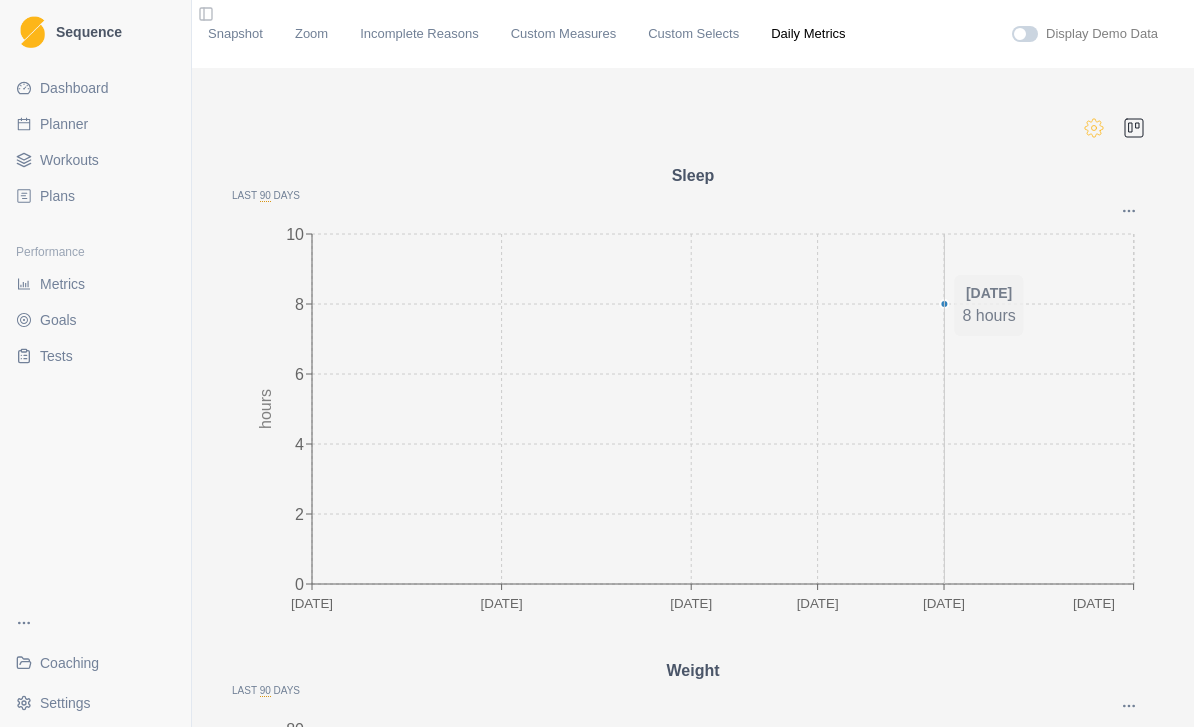 click 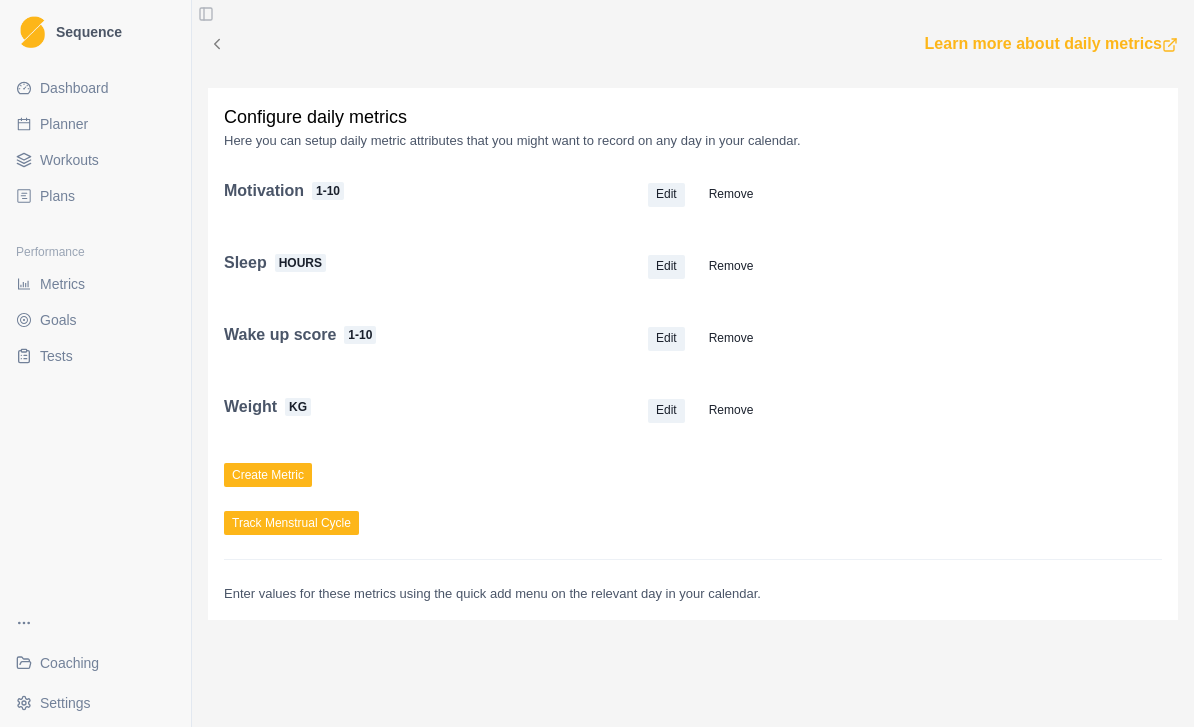 click on "Sleep  hours" at bounding box center (424, 263) 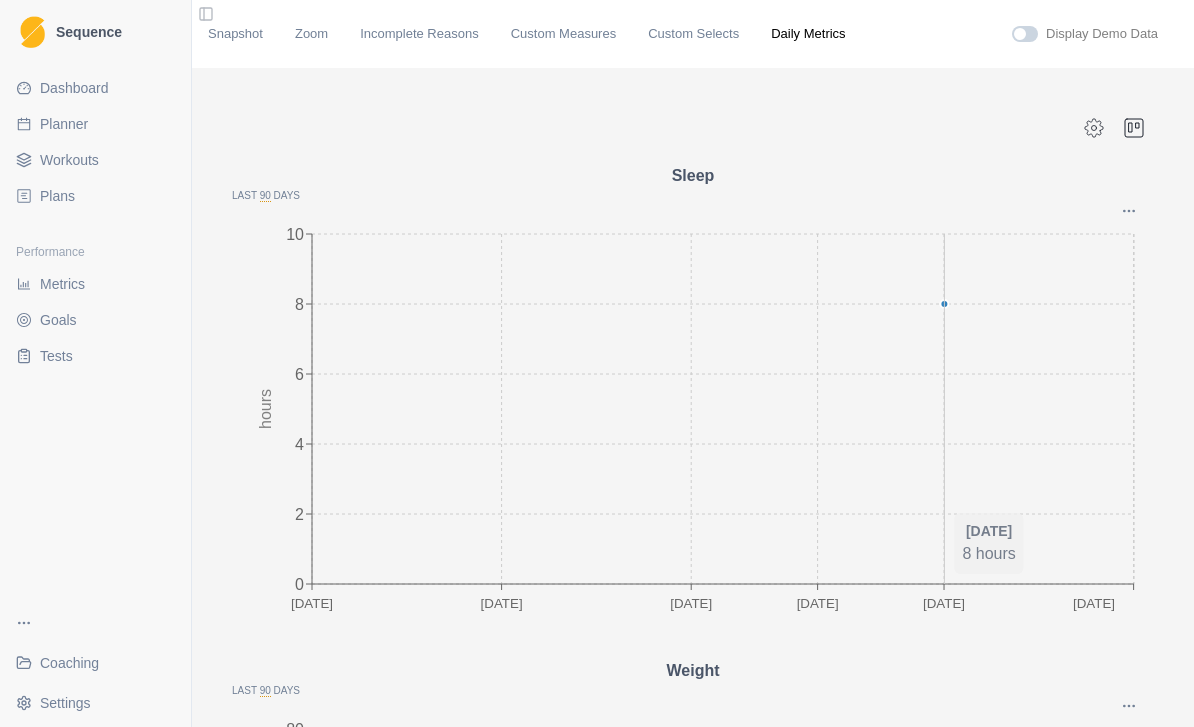 scroll, scrollTop: 0, scrollLeft: 0, axis: both 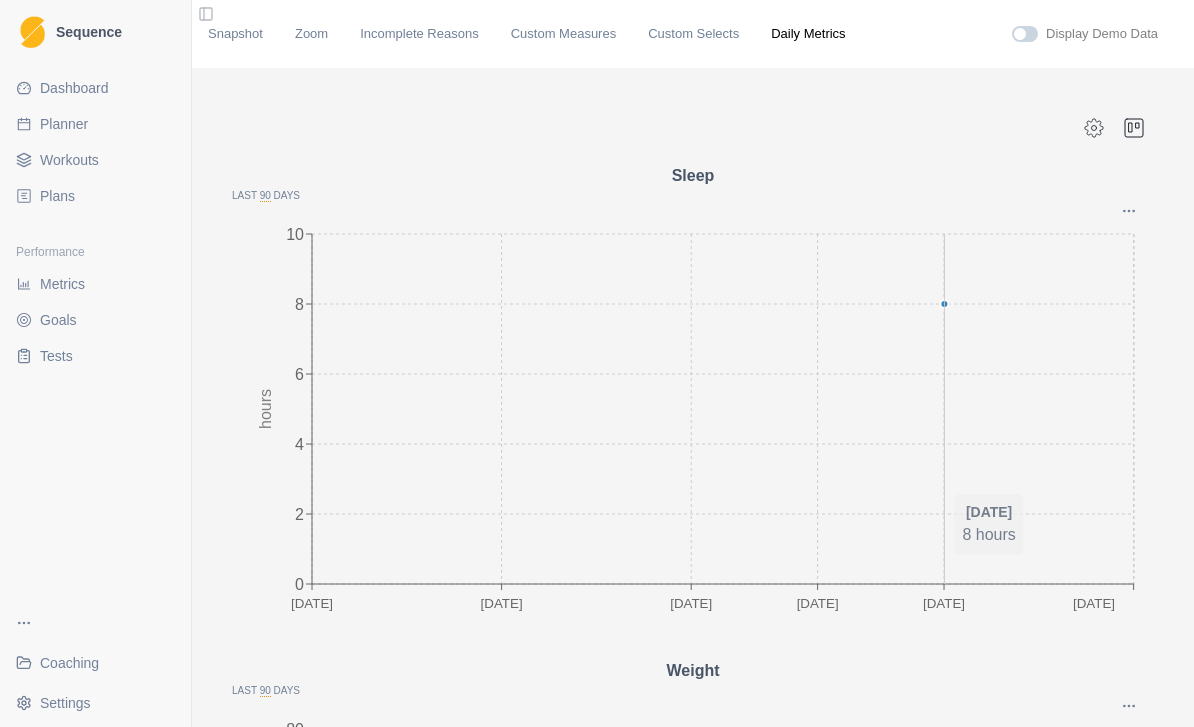 click on "Metrics" at bounding box center (62, 284) 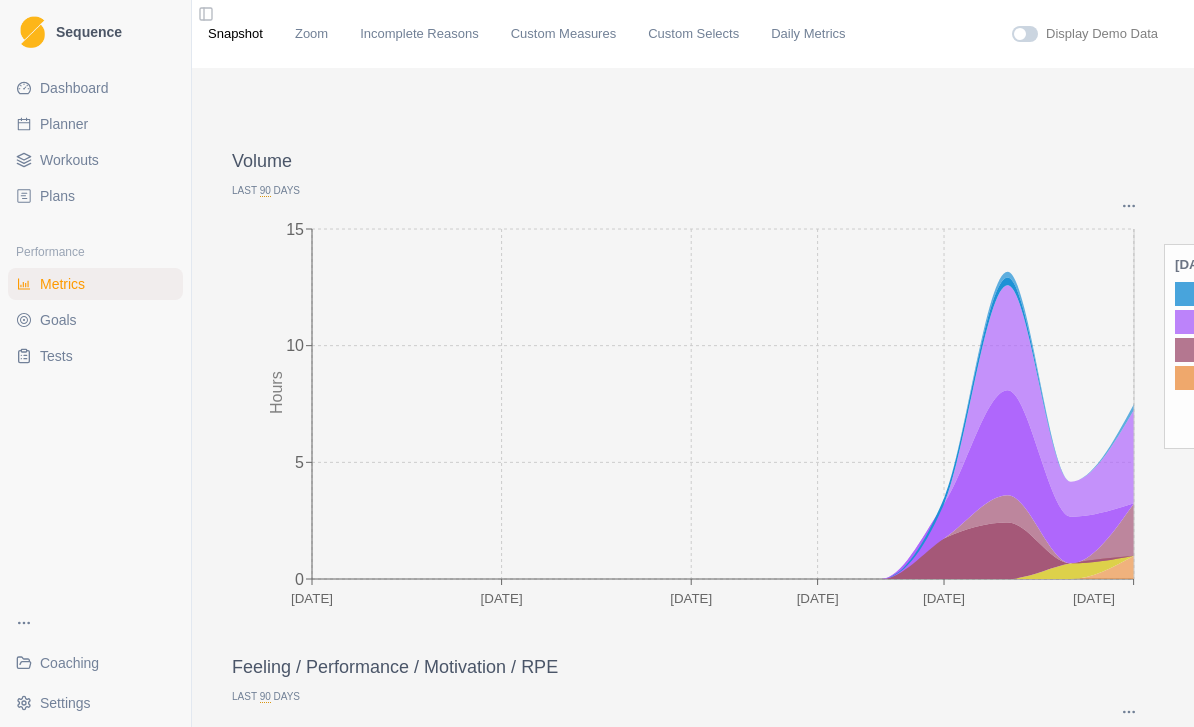 scroll, scrollTop: 0, scrollLeft: 0, axis: both 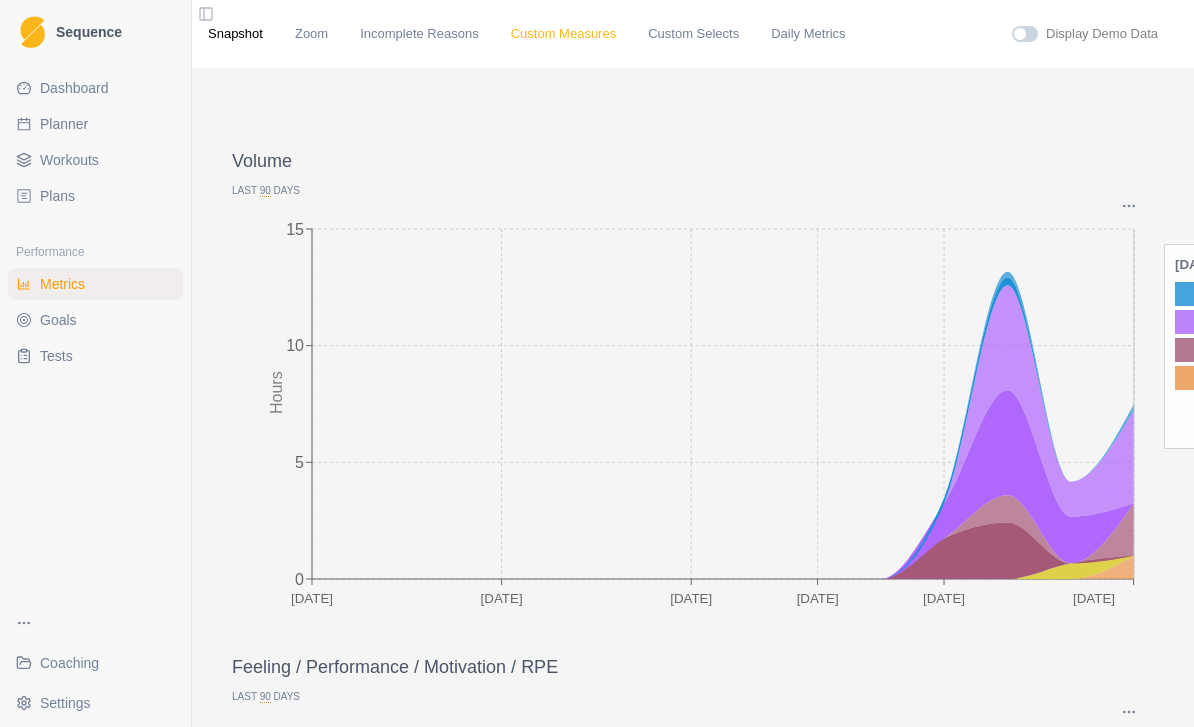 click on "Custom Measures" at bounding box center (563, 34) 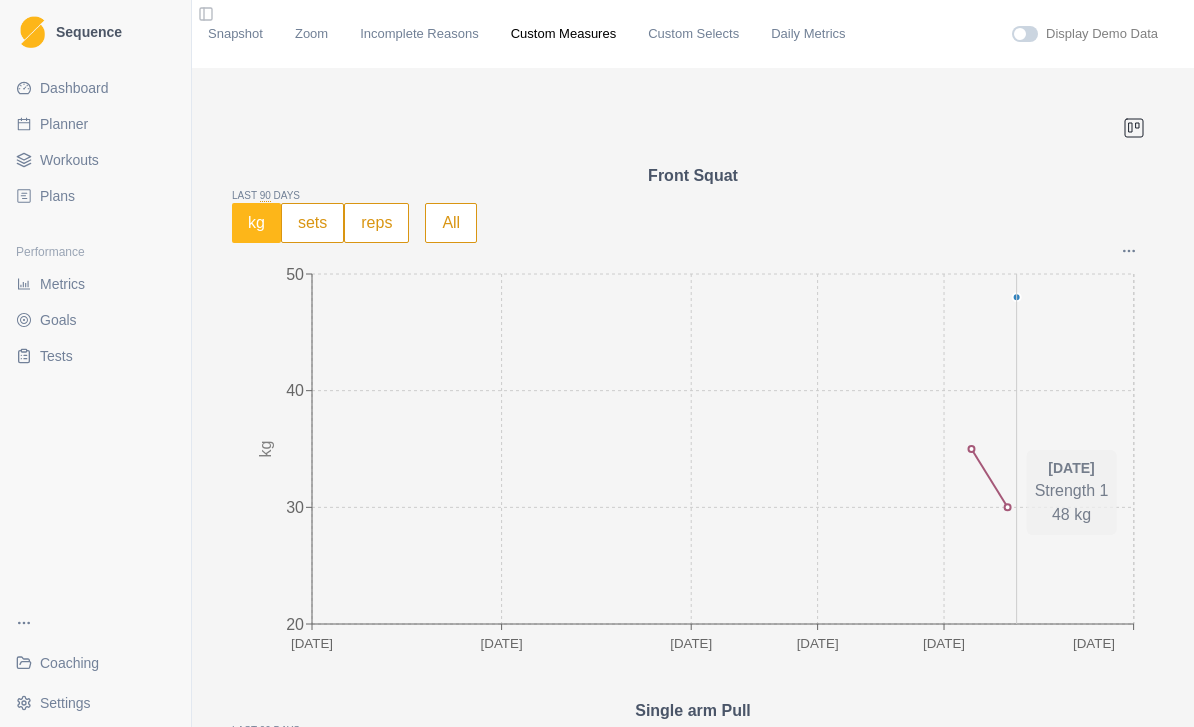 scroll, scrollTop: 0, scrollLeft: 0, axis: both 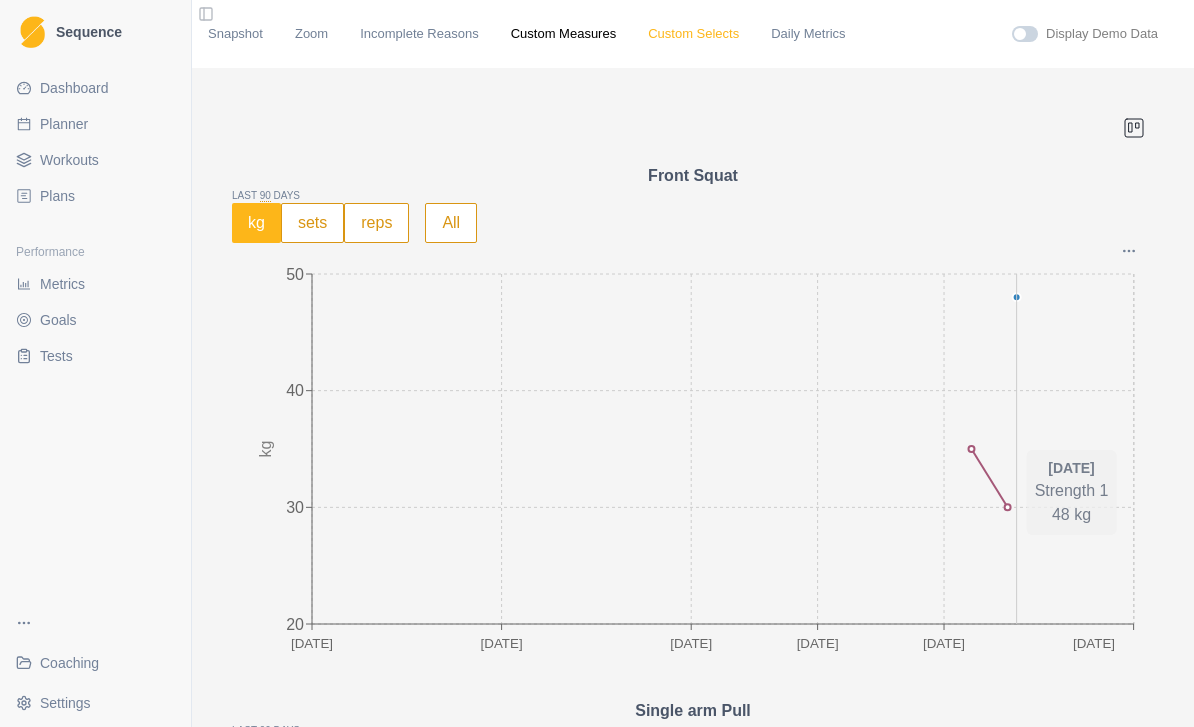click on "Custom Selects" at bounding box center (693, 34) 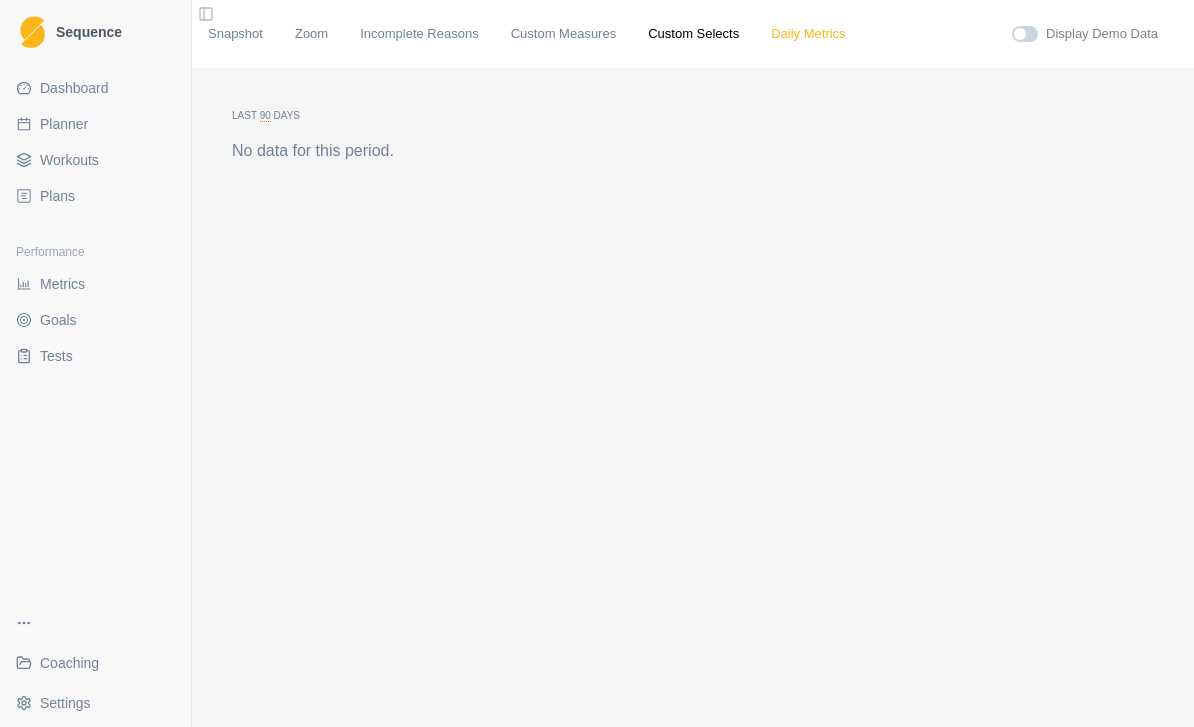 click on "Daily Metrics" at bounding box center (808, 34) 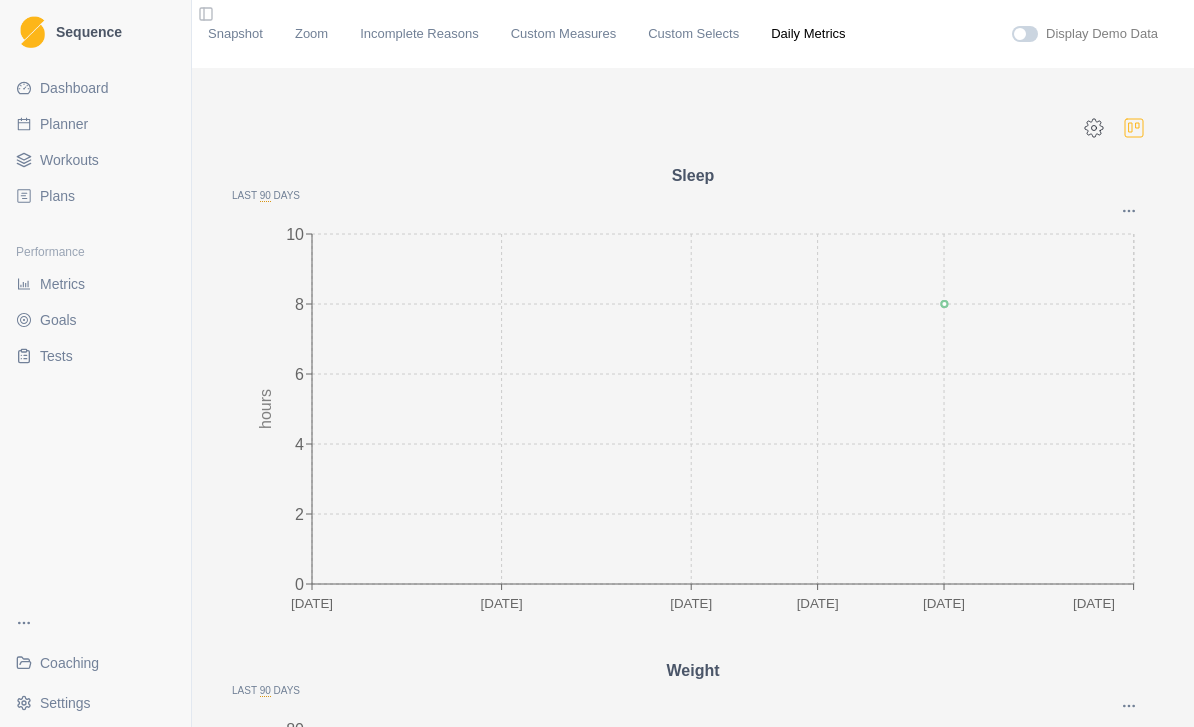 click at bounding box center [1134, 128] 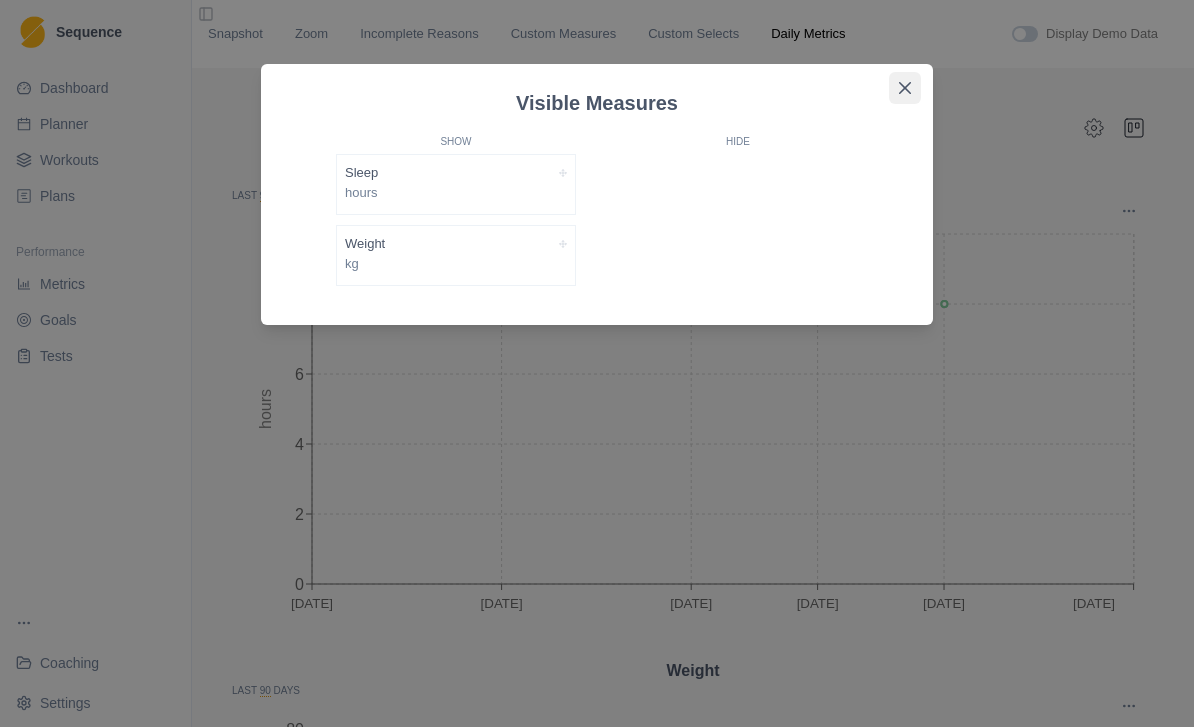 click 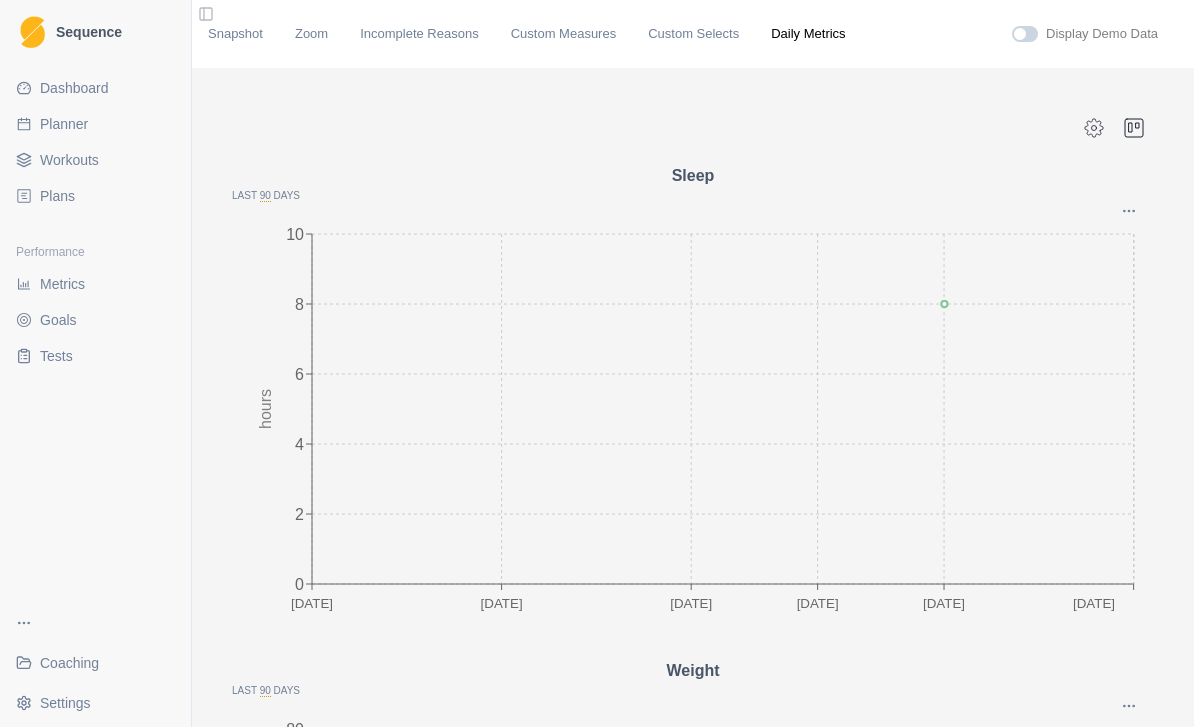 scroll, scrollTop: 0, scrollLeft: 0, axis: both 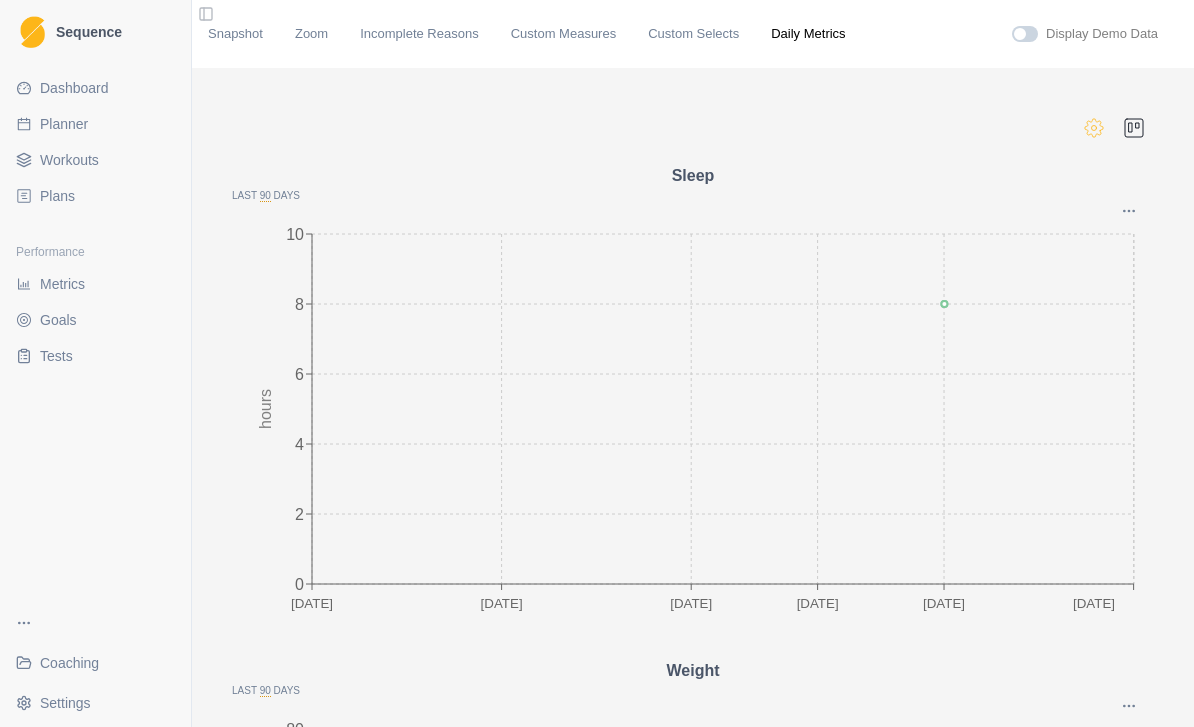 click 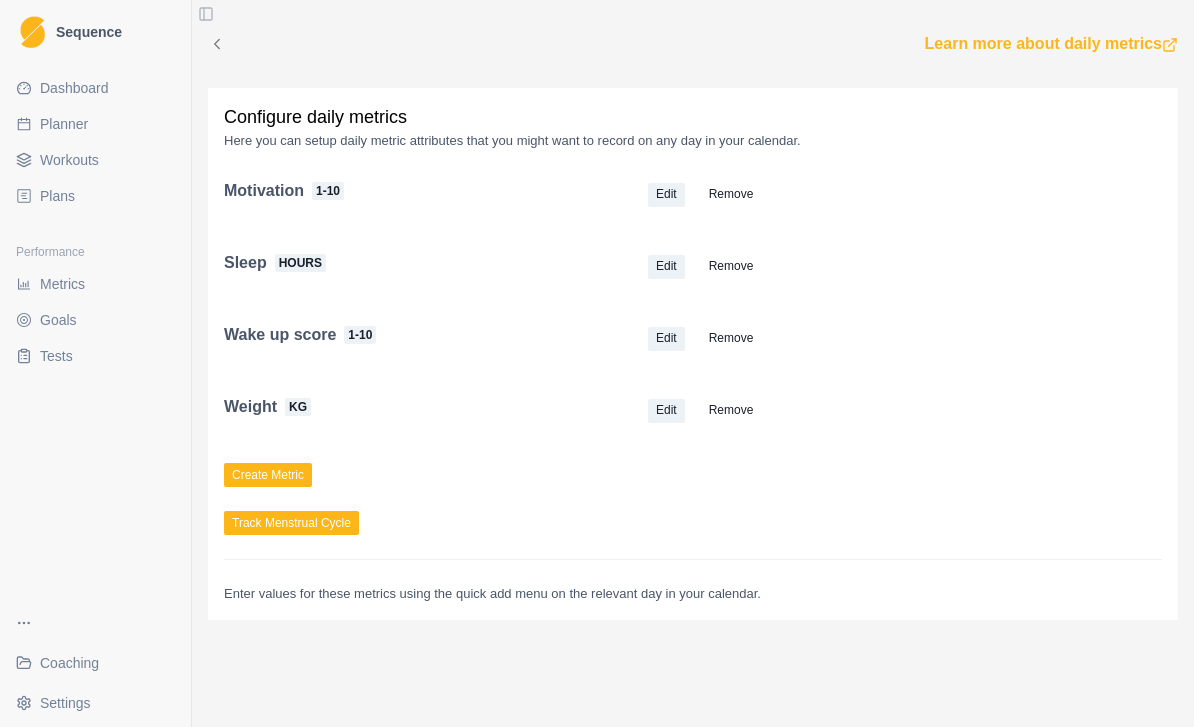 click on "Wake up score 1-10" at bounding box center [424, 335] 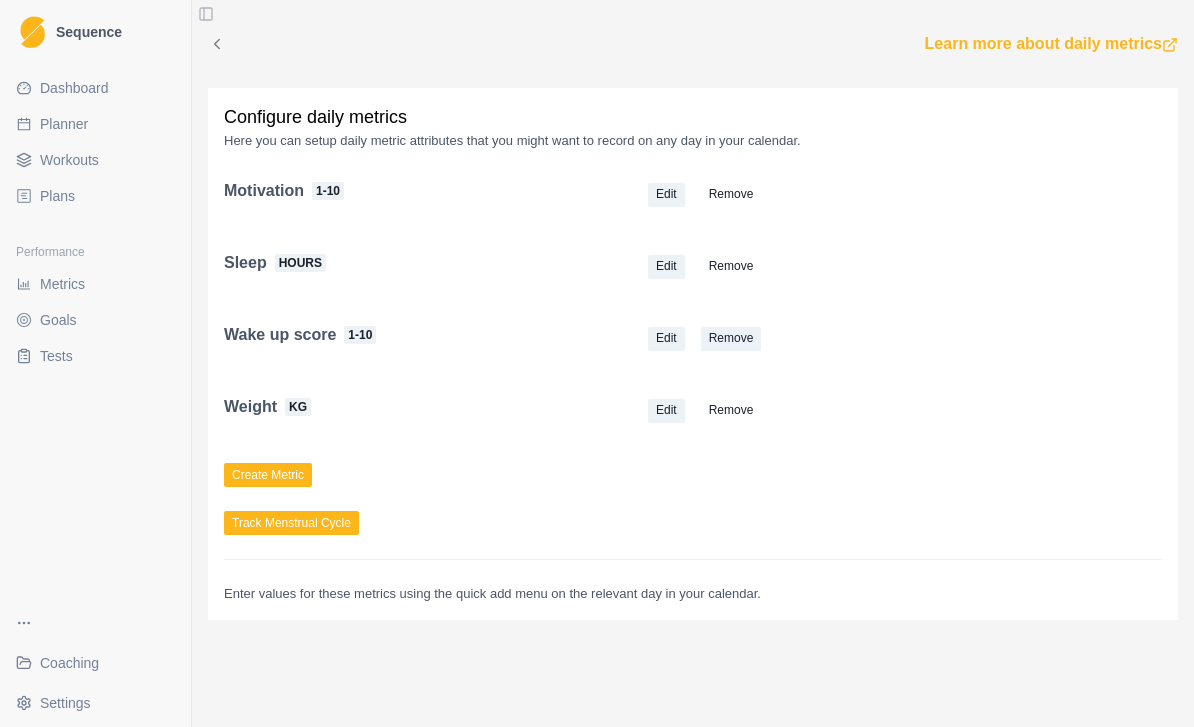 click on "Remove" at bounding box center [731, 339] 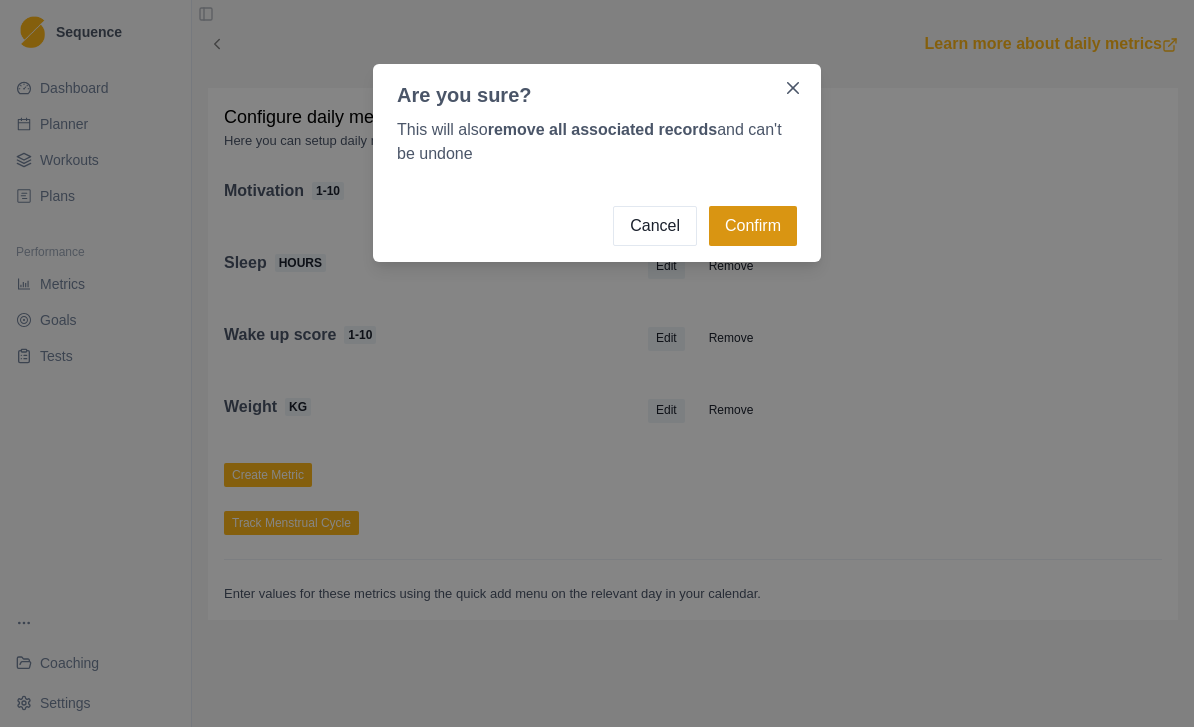 click on "Confirm" at bounding box center (753, 226) 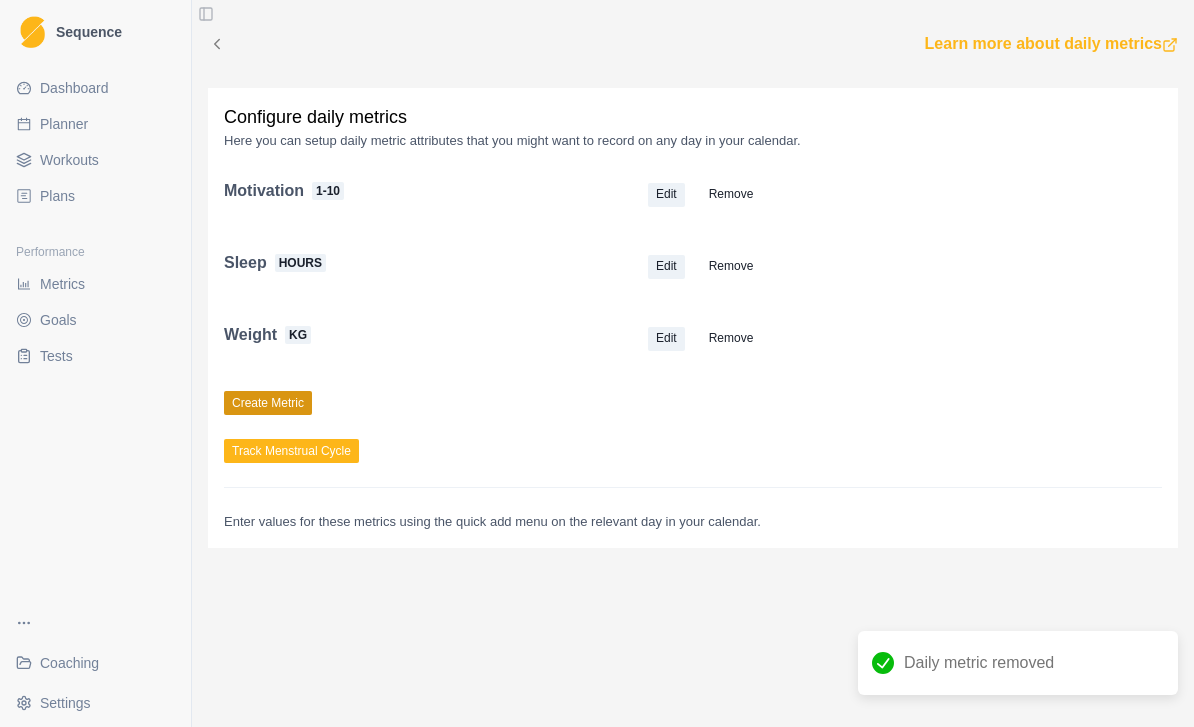 click on "Create Metric" at bounding box center [268, 403] 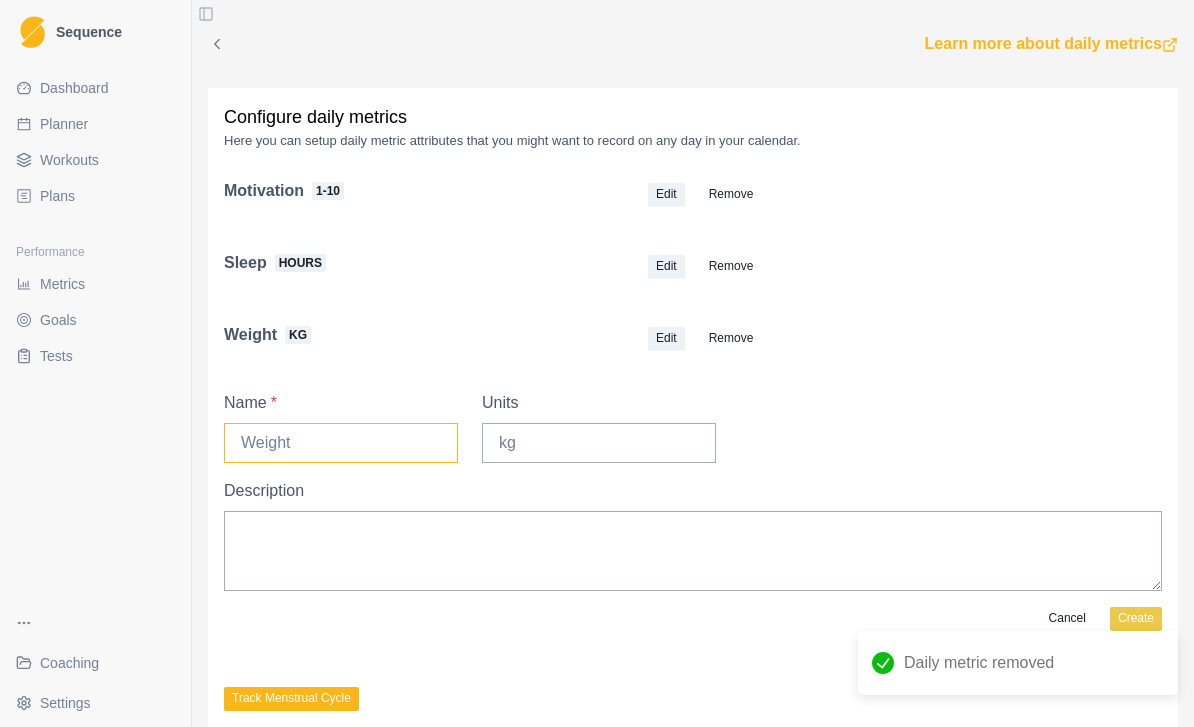 click on "Name *" at bounding box center [341, 443] 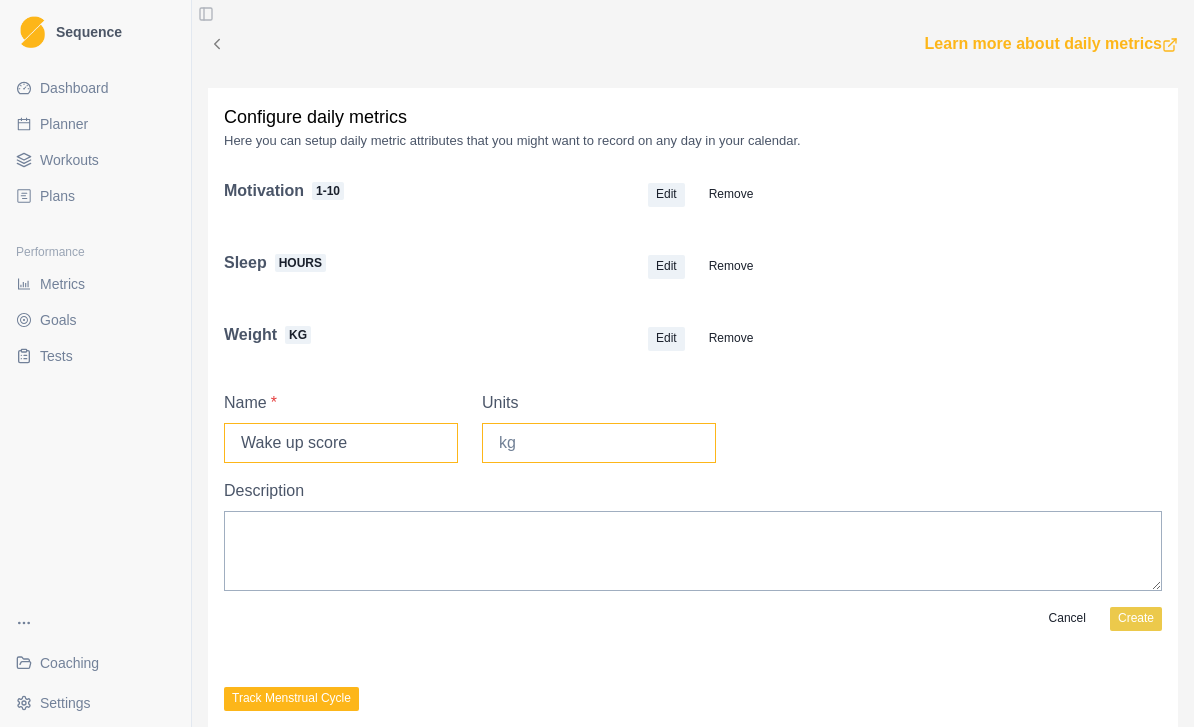 type on "Wake up score" 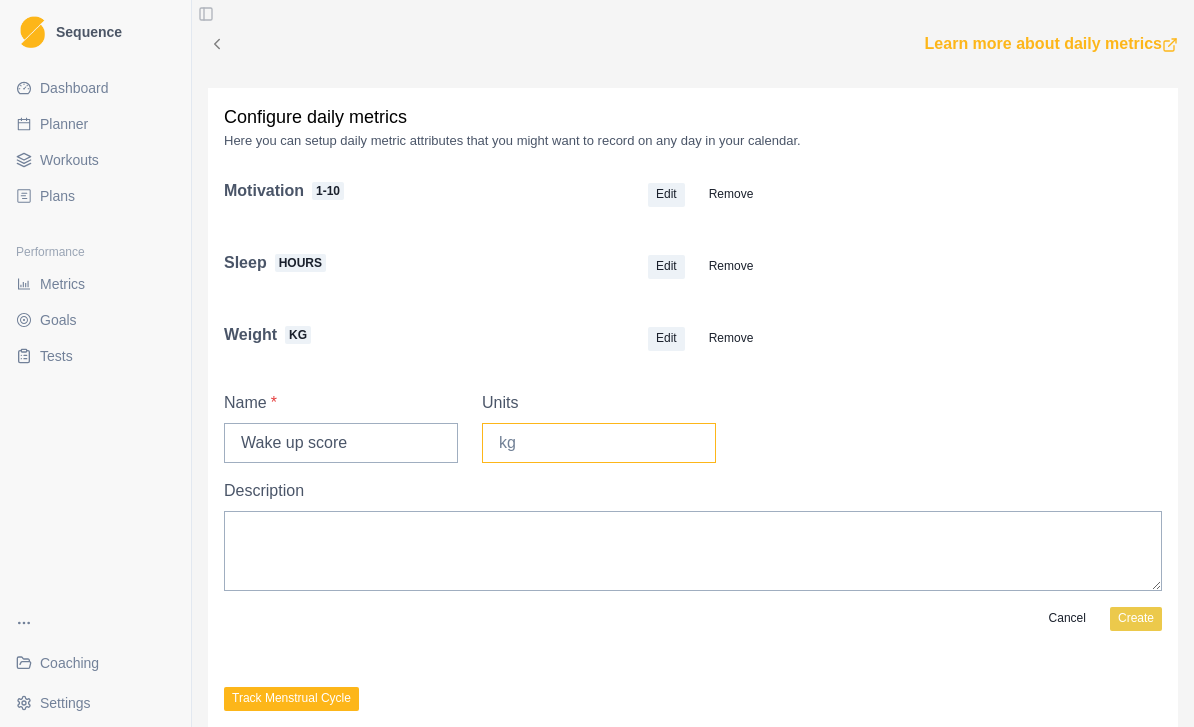click on "Units" at bounding box center (599, 443) 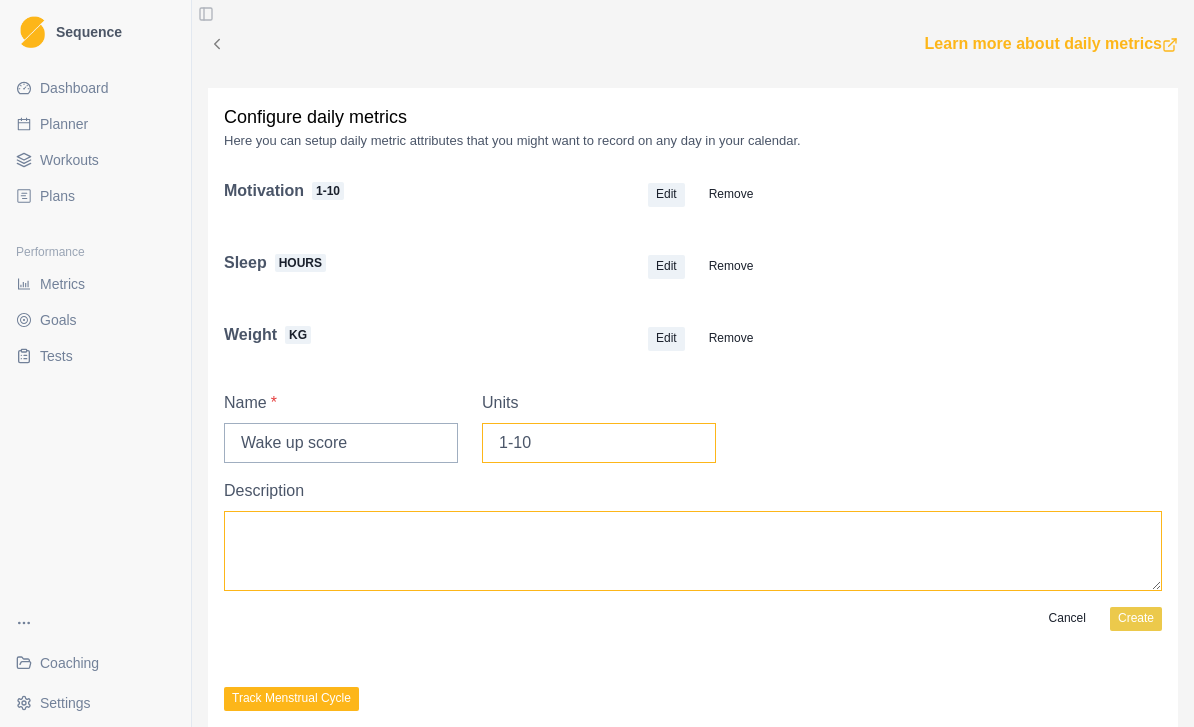 type on "1-10" 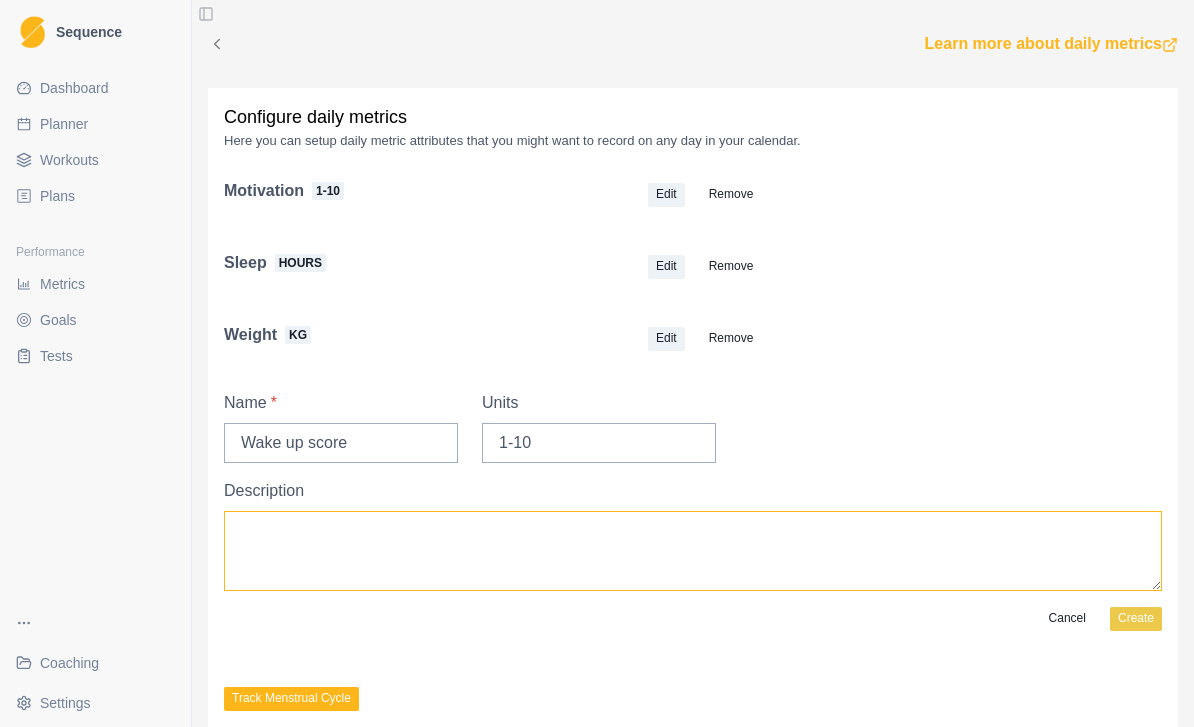 click on "Description" at bounding box center [693, 551] 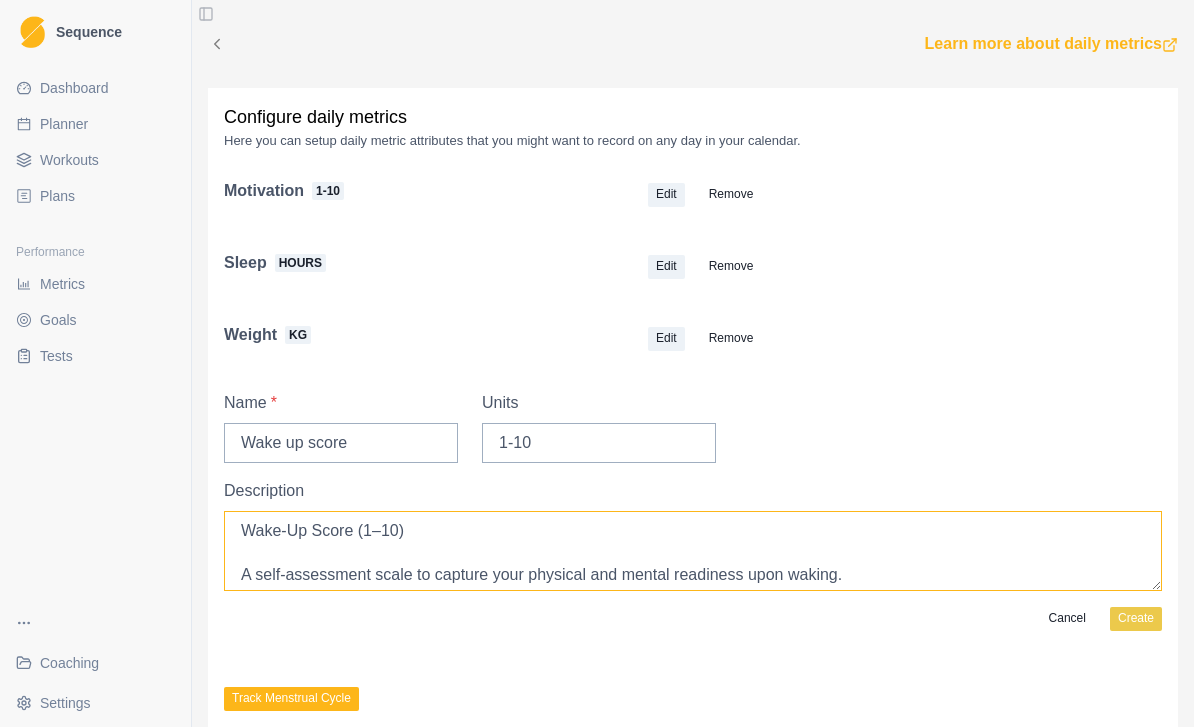scroll, scrollTop: 0, scrollLeft: 0, axis: both 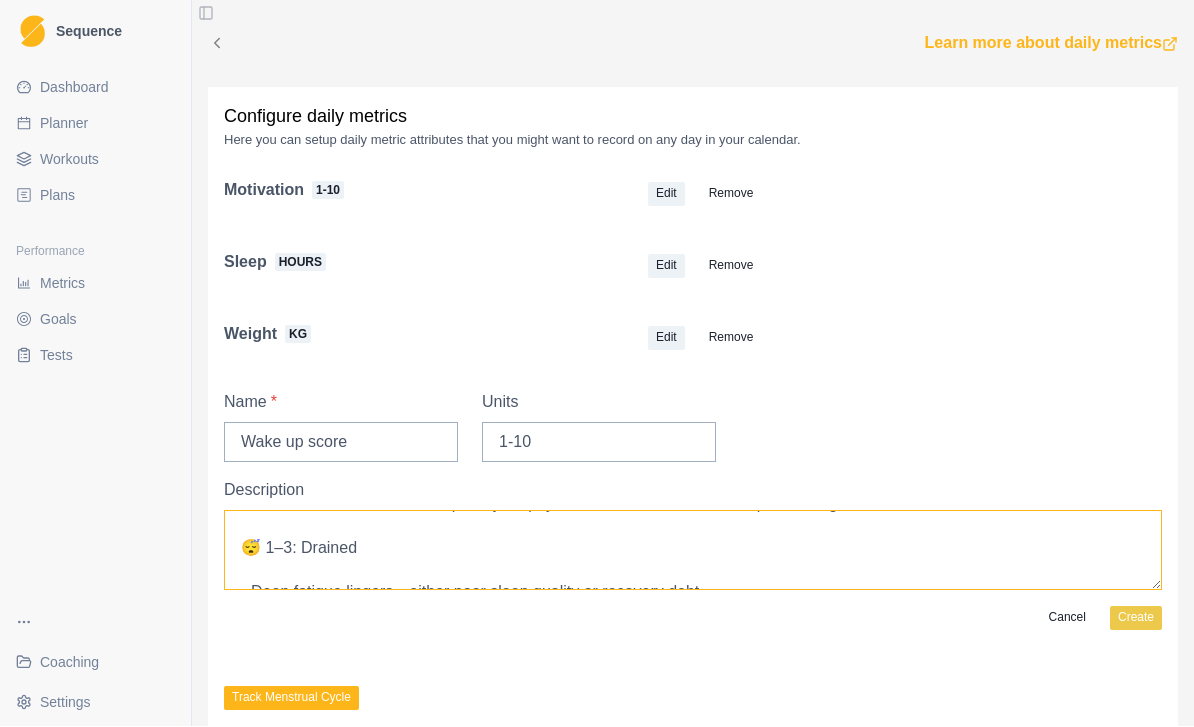 click on "Wake-Up Score (1–10)
A self-assessment scale to capture your physical and mental readiness upon waking.
😴 1–3: Drained
• Deep fatigue lingers—either poor sleep quality or recovery debt.
• Mental fog, physical heaviness, little to no motivation to get moving.
• Movement might help, but [DATE] a slow start.
🌫️ 4–6: Meh to Manageable
• Mid-zone—slightly groggy or stiff, but functional.
• Mind is warming up; body’s willing after a shake-out.
• May need a strong coffee and some mental framing to shift gears.
💥 7–10: Switched On
• Slept solid, woke with momentum.
• Brain and body feel synced—ready to move, train, or focus.
• You’re not just awake—you’re available." at bounding box center (693, 551) 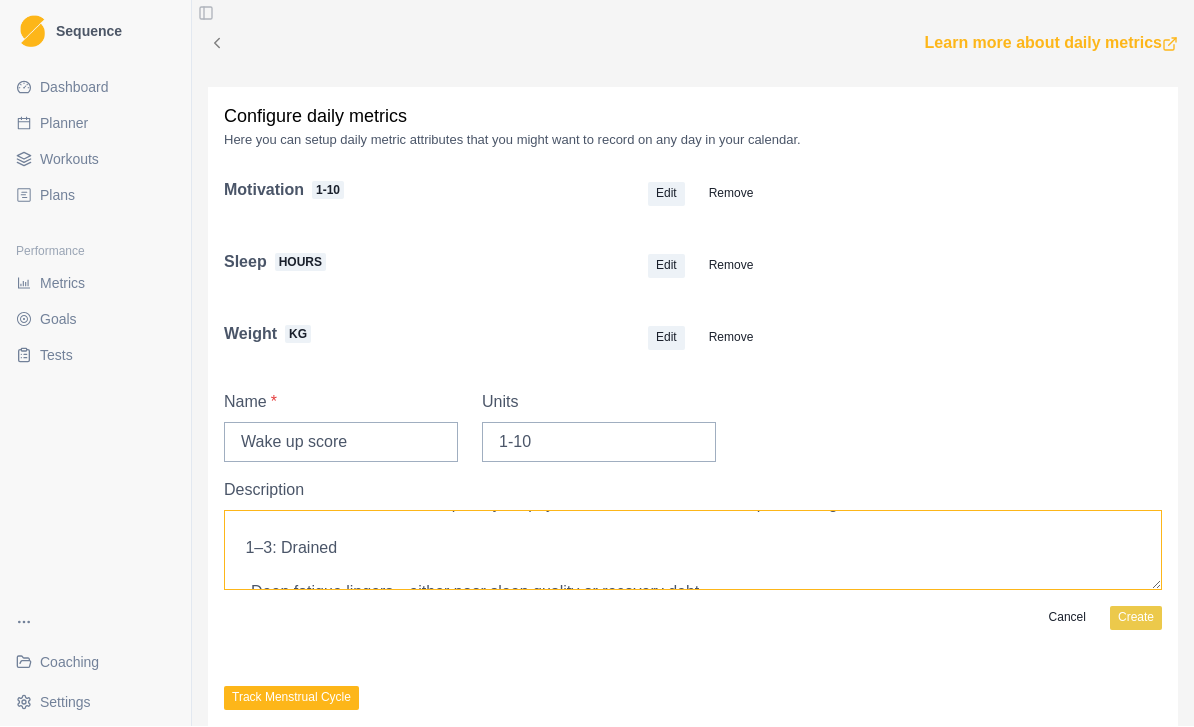 scroll, scrollTop: 17, scrollLeft: 0, axis: vertical 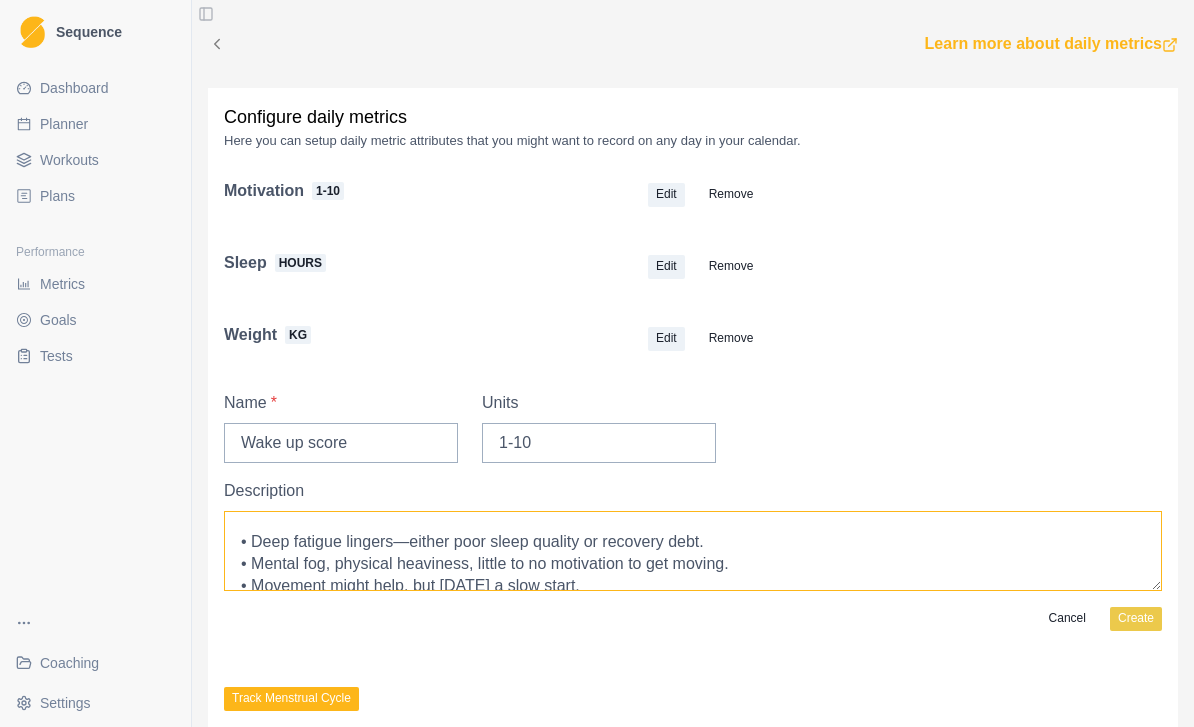 click on "Wake-Up Score (1–10)
A self-assessment scale to capture your physical and mental readiness upon waking.
1–3: Drained
• Deep fatigue lingers—either poor sleep quality or recovery debt.
• Mental fog, physical heaviness, little to no motivation to get moving.
• Movement might help, but [DATE] a slow start.
🌫️ 4–6: Meh to Manageable
• Mid-zone—slightly groggy or stiff, but functional.
• Mind is warming up; body’s willing after a shake-out.
• May need a strong coffee and some mental framing to shift gears.
💥 7–10: Switched On
• Slept solid, woke with momentum.
• Brain and body feel synced—ready to move, train, or focus.
• You’re not just awake—you’re available." at bounding box center [693, 551] 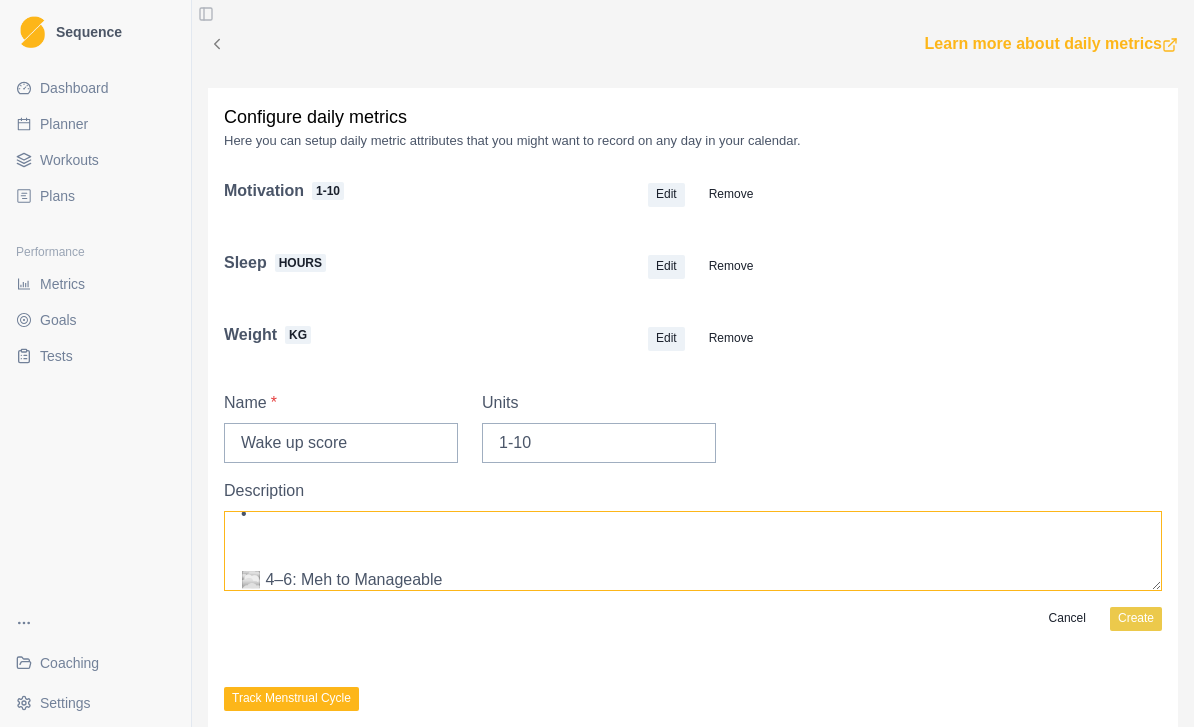 scroll, scrollTop: 139, scrollLeft: 0, axis: vertical 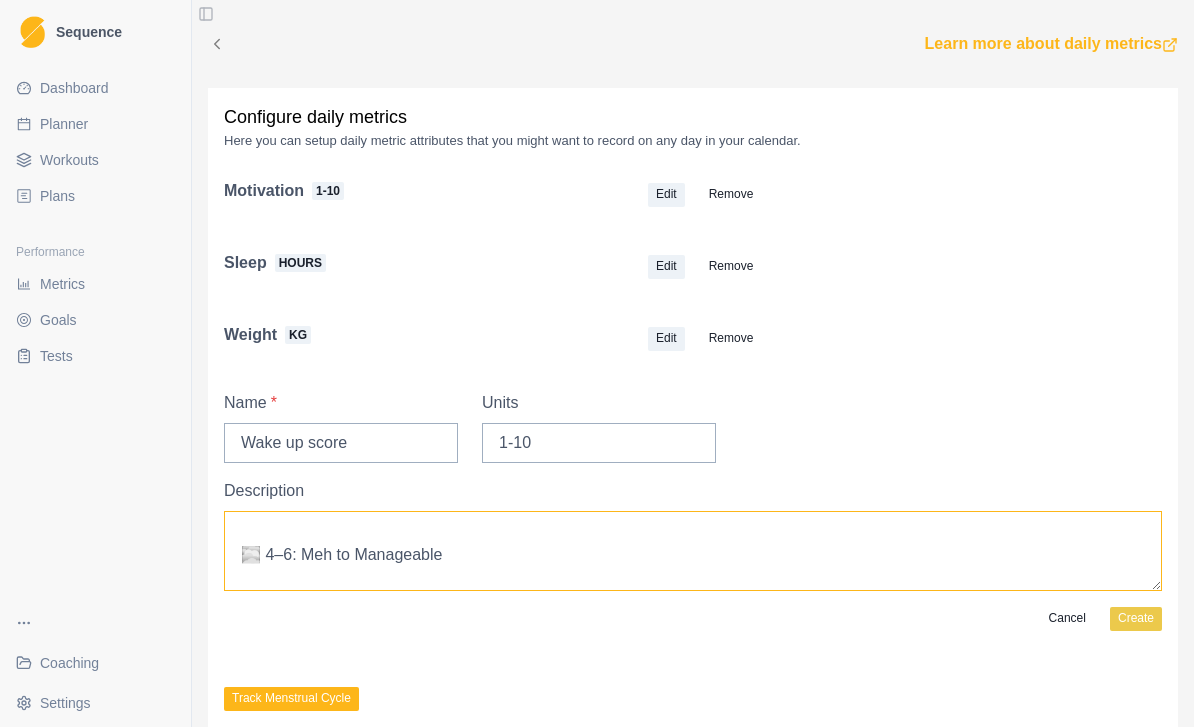 click on "Wake-Up Score (1–10)
A self-assessment scale to capture your physical and mental readiness upon waking.
1–3: Drained
• Deep fatigue lingers—either poor sleep quality or recovery debt.
🌫️ 4–6: Meh to Manageable
• Mid-zone—slightly groggy or stiff, but functional.
• Mind is warming up; body’s willing after a shake-out.
• May need a strong coffee and some mental framing to shift gears.
💥 7–10: Switched On
• Slept solid, woke with momentum.
• Brain and body feel synced—ready to move, train, or focus.
• You’re not just awake—you’re available." at bounding box center [693, 551] 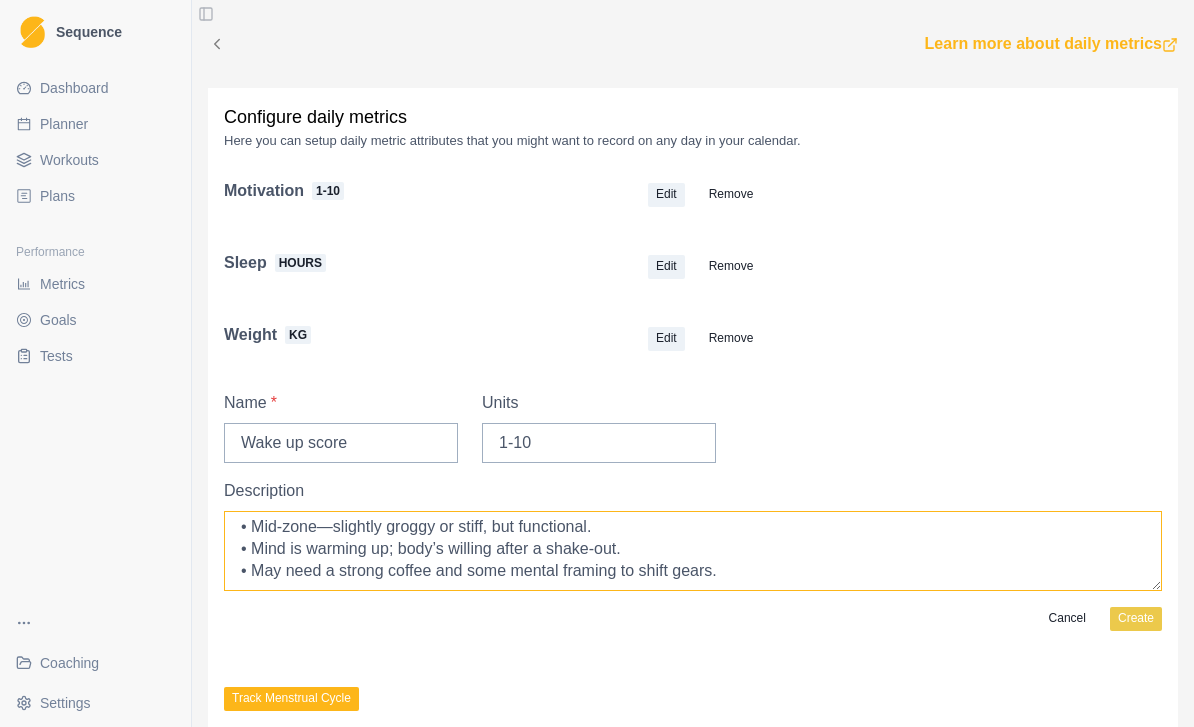 scroll, scrollTop: 226, scrollLeft: 0, axis: vertical 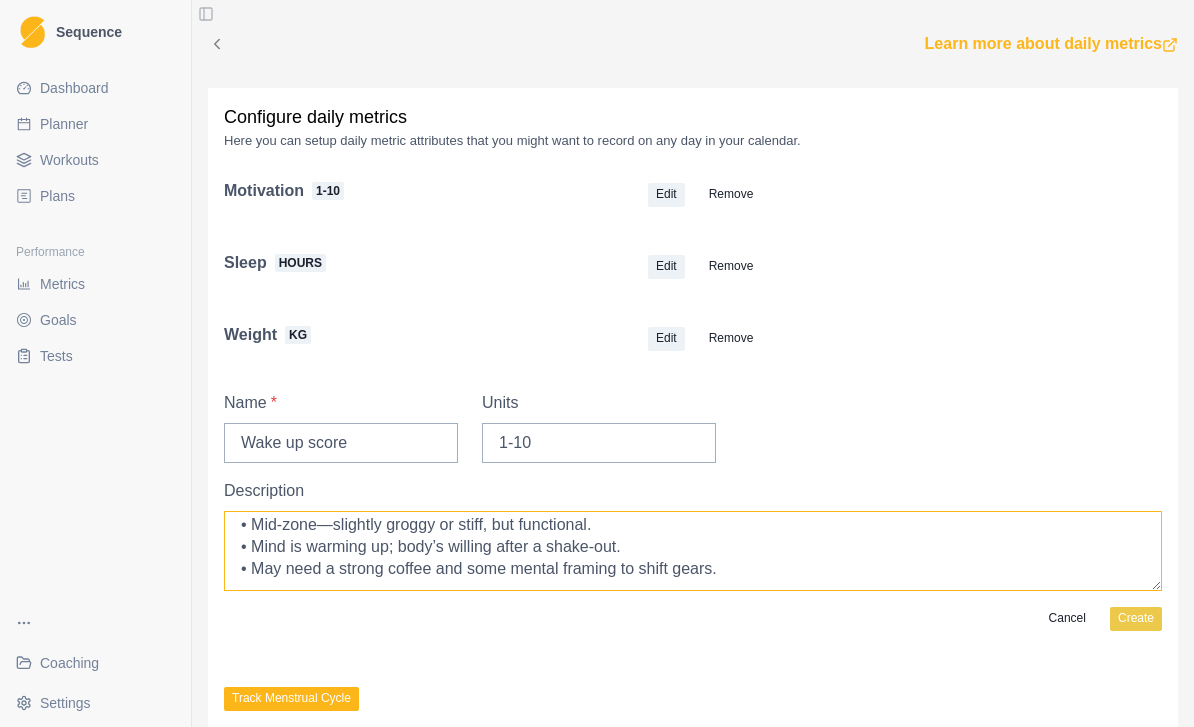 click on "Wake-Up Score (1–10)
A self-assessment scale to capture your physical and mental readiness upon waking.
1–3: Drained
• Deep fatigue lingers—either poor sleep quality or recovery debt.
4–6: Meh to Manageable
• Mid-zone—slightly groggy or stiff, but functional.
• Mind is warming up; body’s willing after a shake-out.
• May need a strong coffee and some mental framing to shift gears.
💥 7–10: Switched On
• Slept solid, woke with momentum.
• Brain and body feel synced—ready to move, train, or focus.
• You’re not just awake—you’re available." at bounding box center (693, 551) 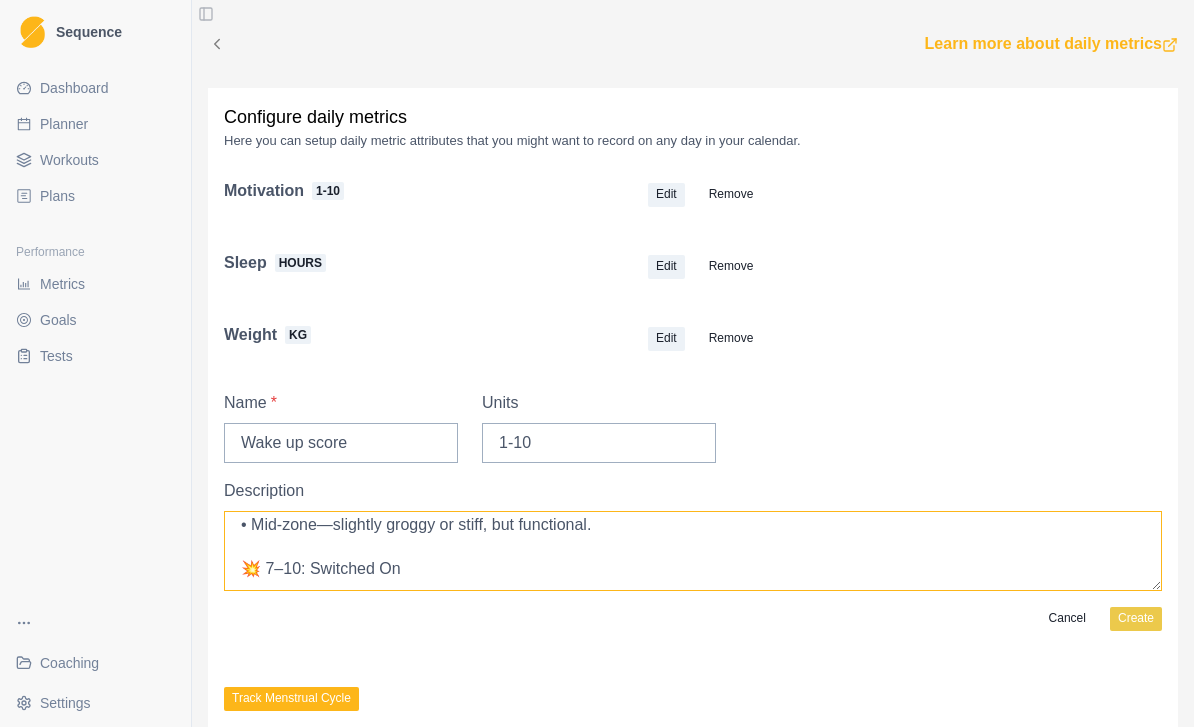 click on "Wake-Up Score (1–10)
A self-assessment scale to capture your physical and mental readiness upon waking.
1–3: Drained
• Deep fatigue lingers—either poor sleep quality or recovery debt.
4–6: Meh to Manageable
• Mid-zone—slightly groggy or stiff, but functional.
💥 7–10: Switched On
• Slept solid, woke with momentum.
• Brain and body feel synced—ready to move, train, or focus.
• You’re not just awake—you’re available." at bounding box center [693, 551] 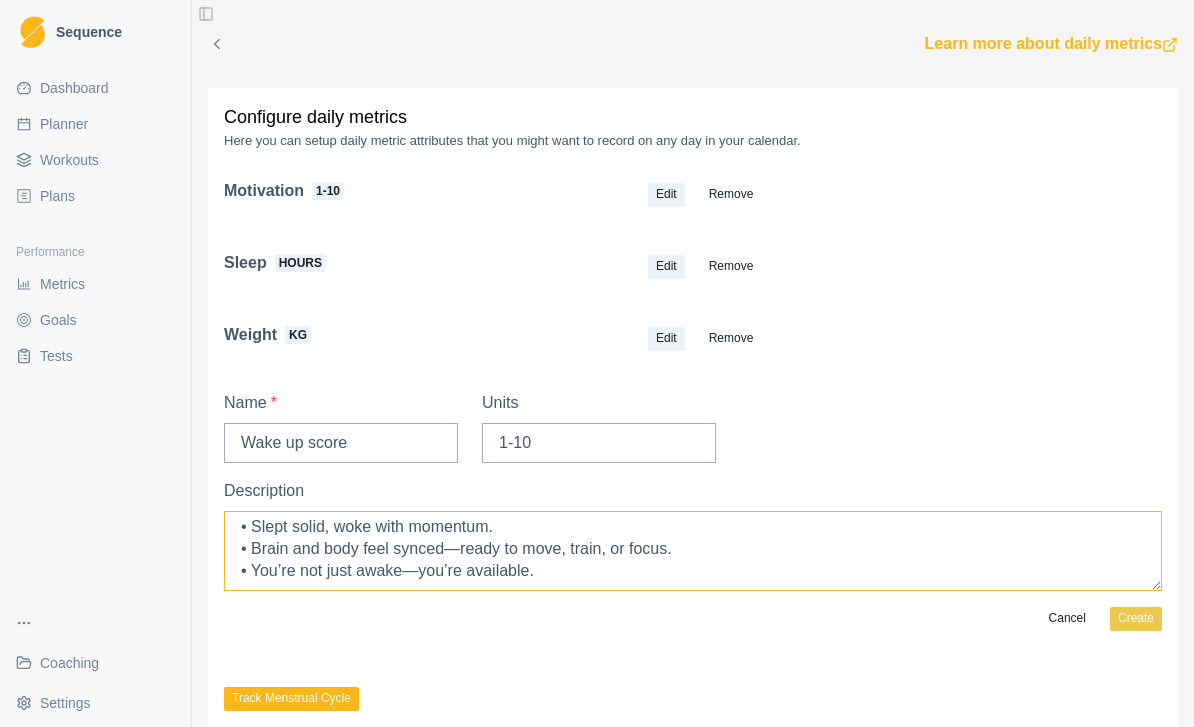 scroll, scrollTop: 312, scrollLeft: 0, axis: vertical 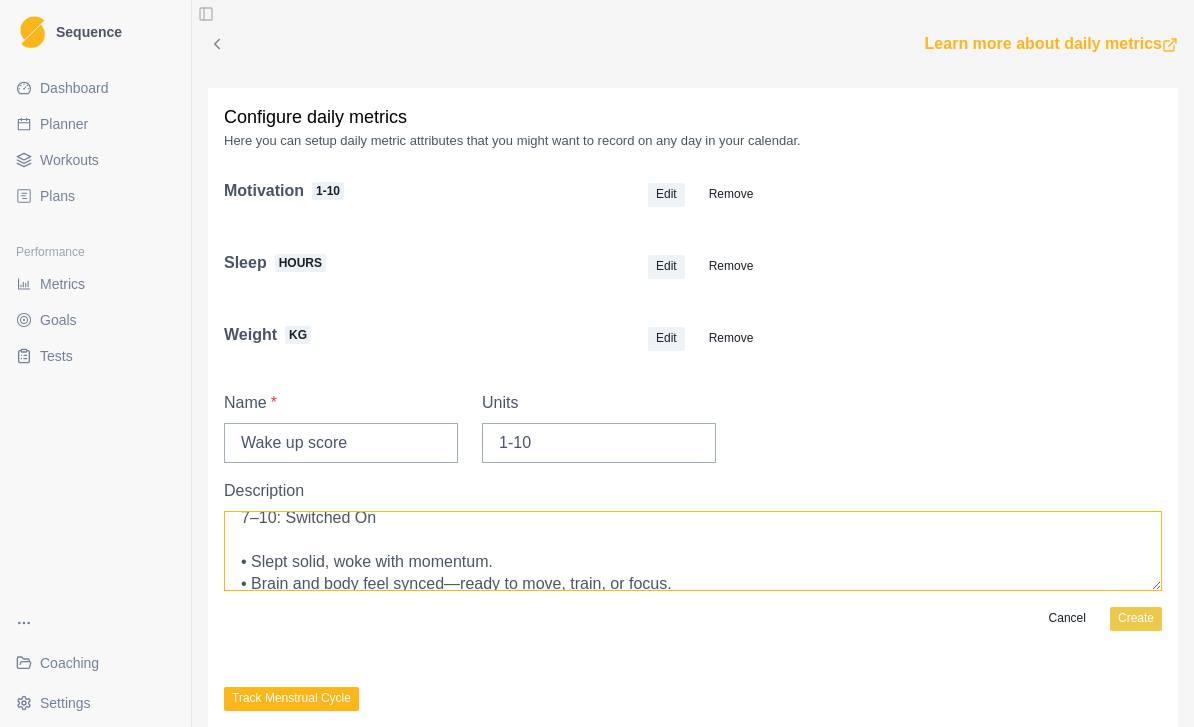 click on "Wake-Up Score (1–10)
A self-assessment scale to capture your physical and mental readiness upon waking.
1–3: Drained
• Deep fatigue lingers—either poor sleep quality or recovery debt.
4–6: Meh to Manageable
• Mid-zone—slightly groggy or stiff, but functional.
7–10: Switched On
• Slept solid, woke with momentum.
• Brain and body feel synced—ready to move, train, or focus." at bounding box center (693, 551) 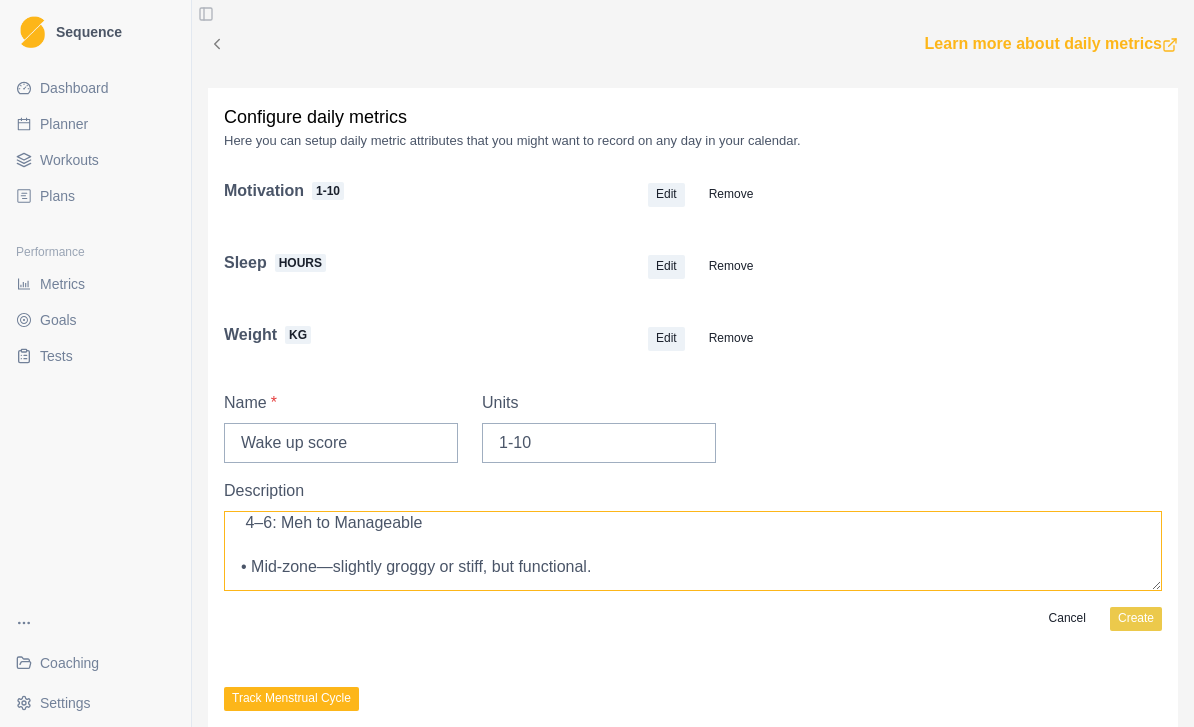 scroll, scrollTop: 163, scrollLeft: 0, axis: vertical 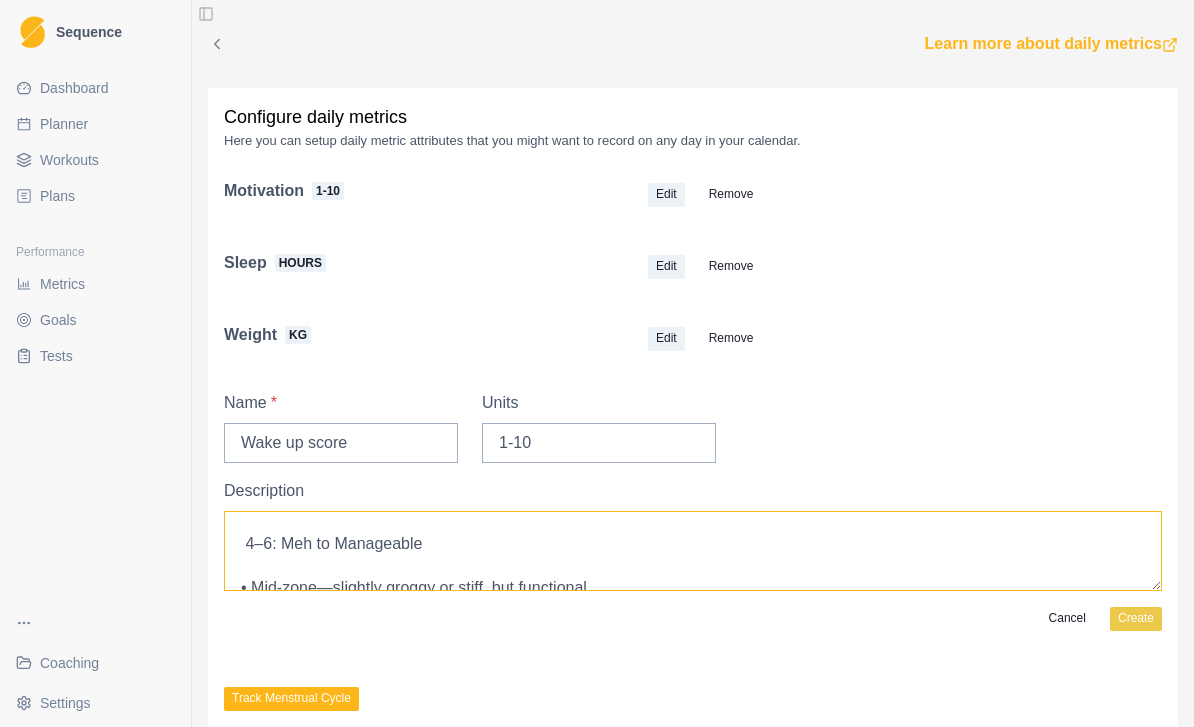 click on "Wake-Up Score (1–10)
A self-assessment scale to capture your physical and mental readiness upon waking.
1–3: Drained
• Deep fatigue lingers—either poor sleep quality or recovery debt.
4–6: Meh to Manageable
• Mid-zone—slightly groggy or stiff, but functional.
7–10: Switched On
• Slept solid, woke with momentum.
• Brain and body feel synced—ready to move, train, or focus." at bounding box center [693, 551] 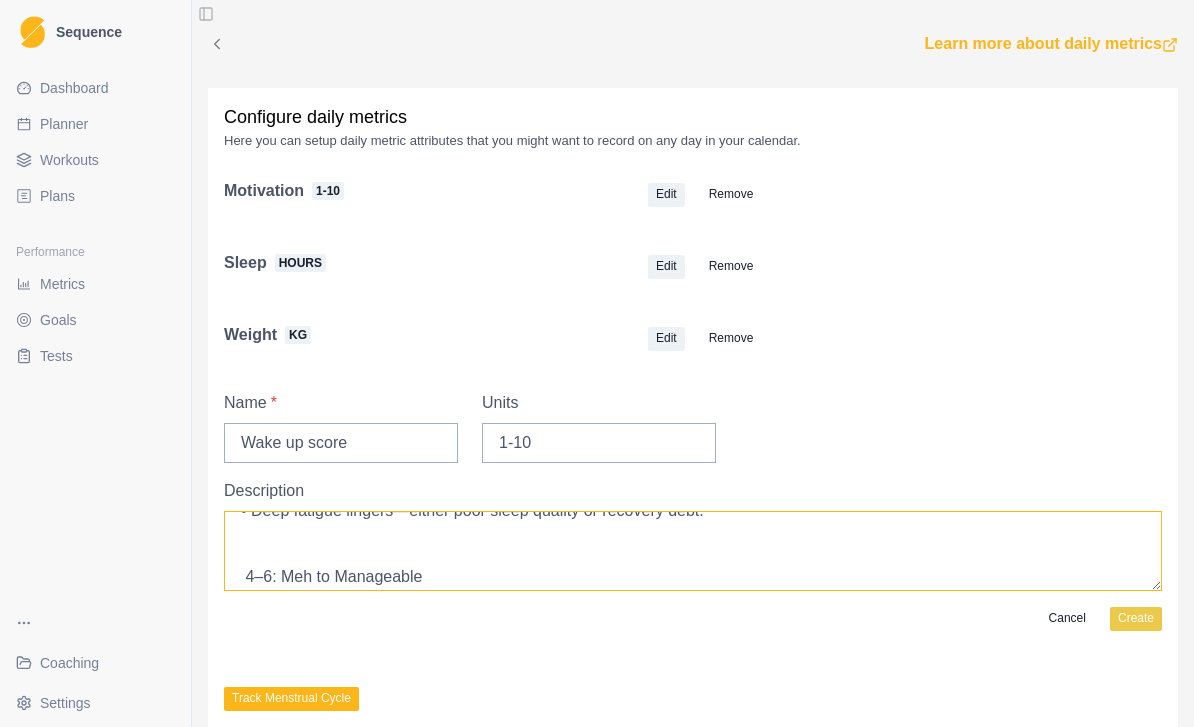 scroll, scrollTop: 129, scrollLeft: 0, axis: vertical 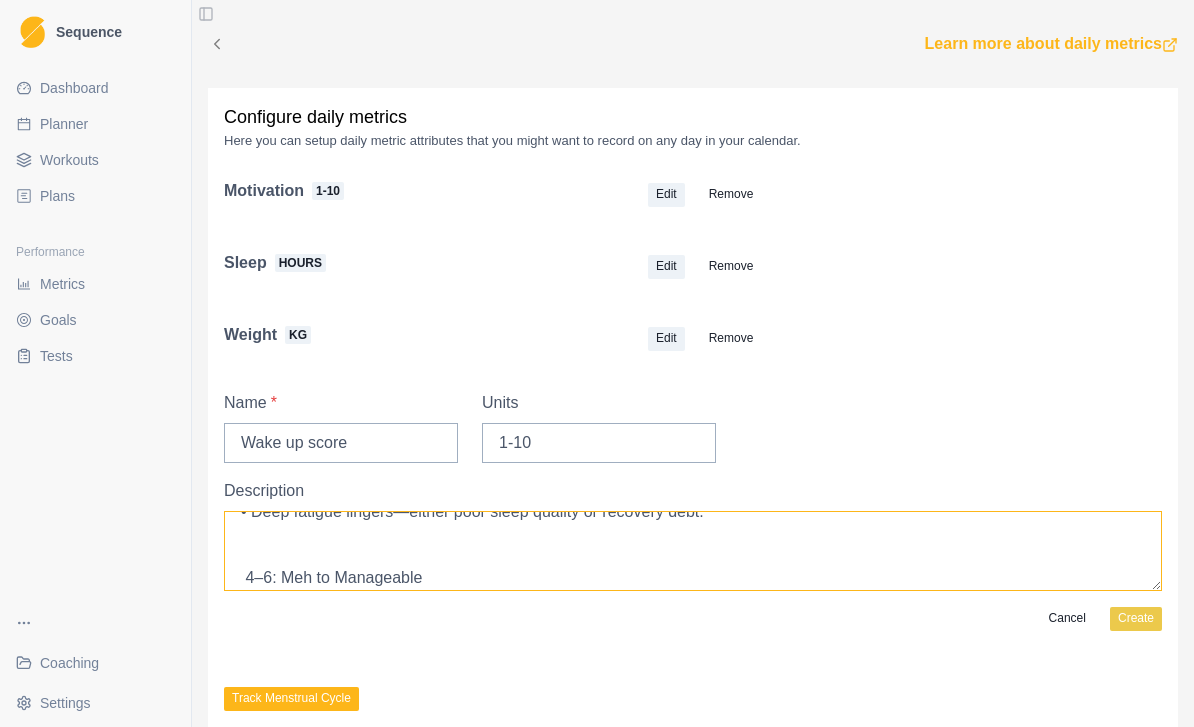 click on "Wake-Up Score (1–10)
A self-assessment scale to capture your physical and mental readiness upon waking.
1–3: Drained
• Deep fatigue lingers—either poor sleep quality or recovery debt.
4–6: Meh to Manageable
• Mid-zone—slightly groggy or stiff, but functional.
7–10: Switched On
• Slept solid, woke with momentum.
• Brain and body feel synced—ready to move, train, or focus." at bounding box center (693, 551) 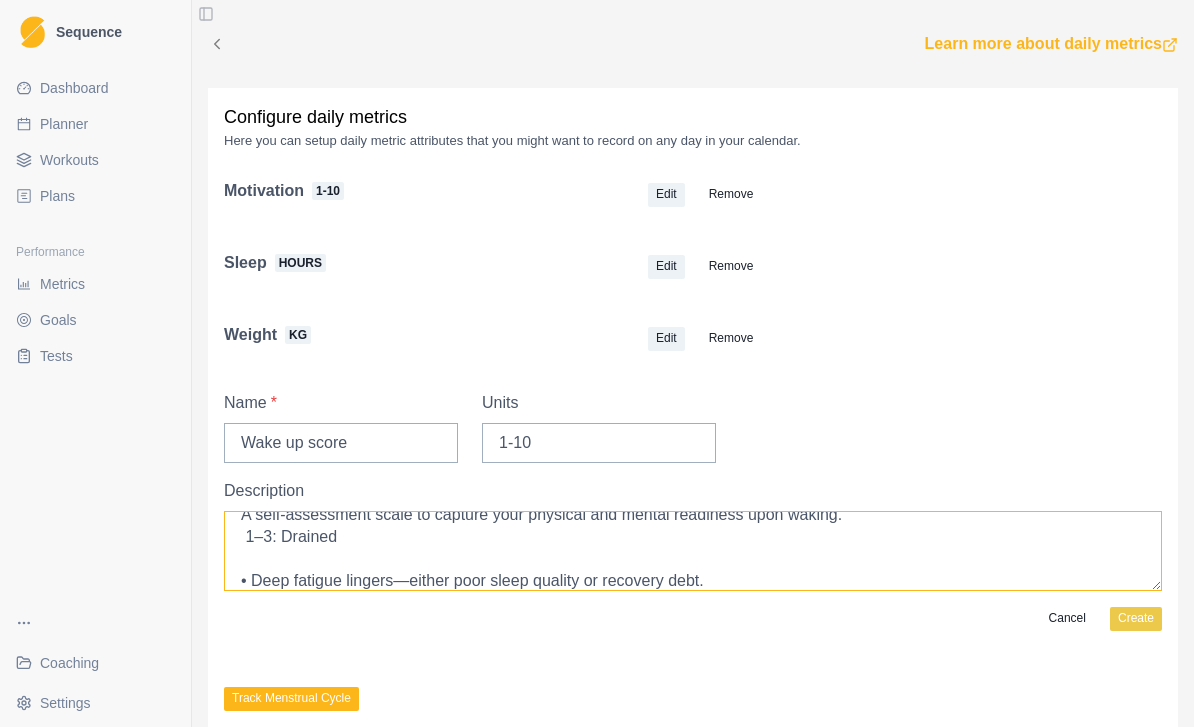 scroll, scrollTop: 54, scrollLeft: 0, axis: vertical 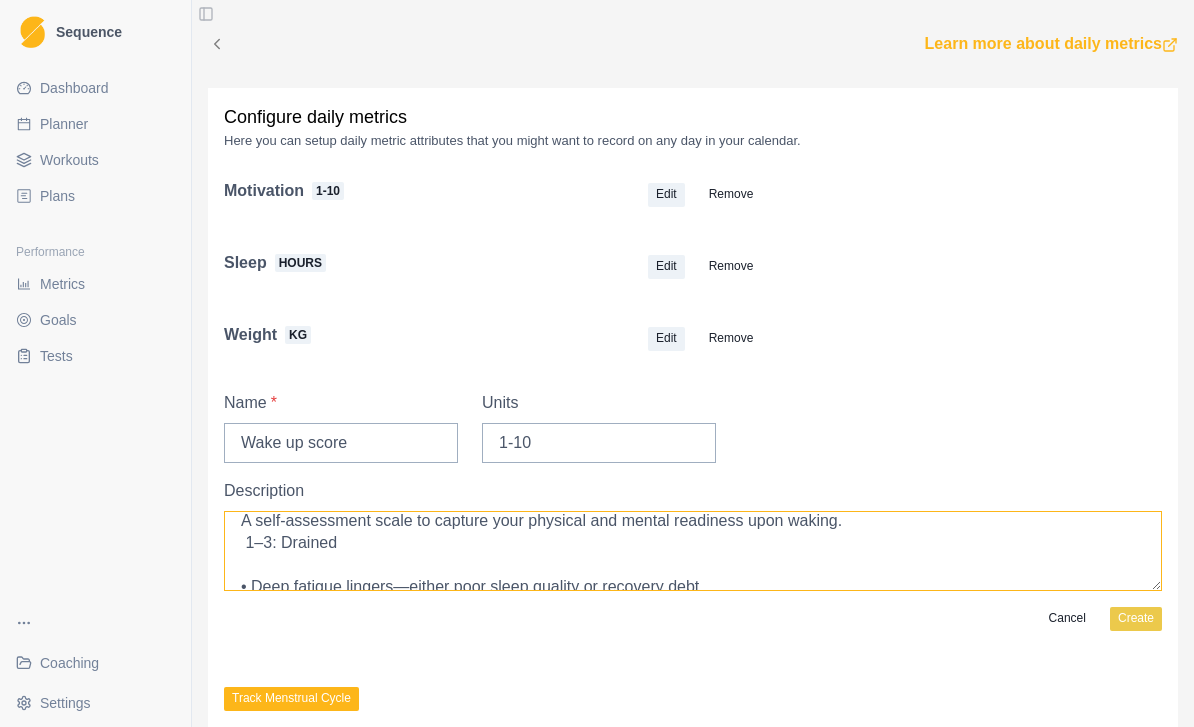 click on "Wake-Up Score (1–10)
A self-assessment scale to capture your physical and mental readiness upon waking.
1–3: Drained
• Deep fatigue lingers—either poor sleep quality or recovery debt.
4–6: Meh to Manageable
• Mid-zone—slightly groggy or stiff, but functional.
7–10: Switched On
• Slept solid, woke with momentum.
• Brain and body feel synced—ready to move, train, or focus." at bounding box center [693, 551] 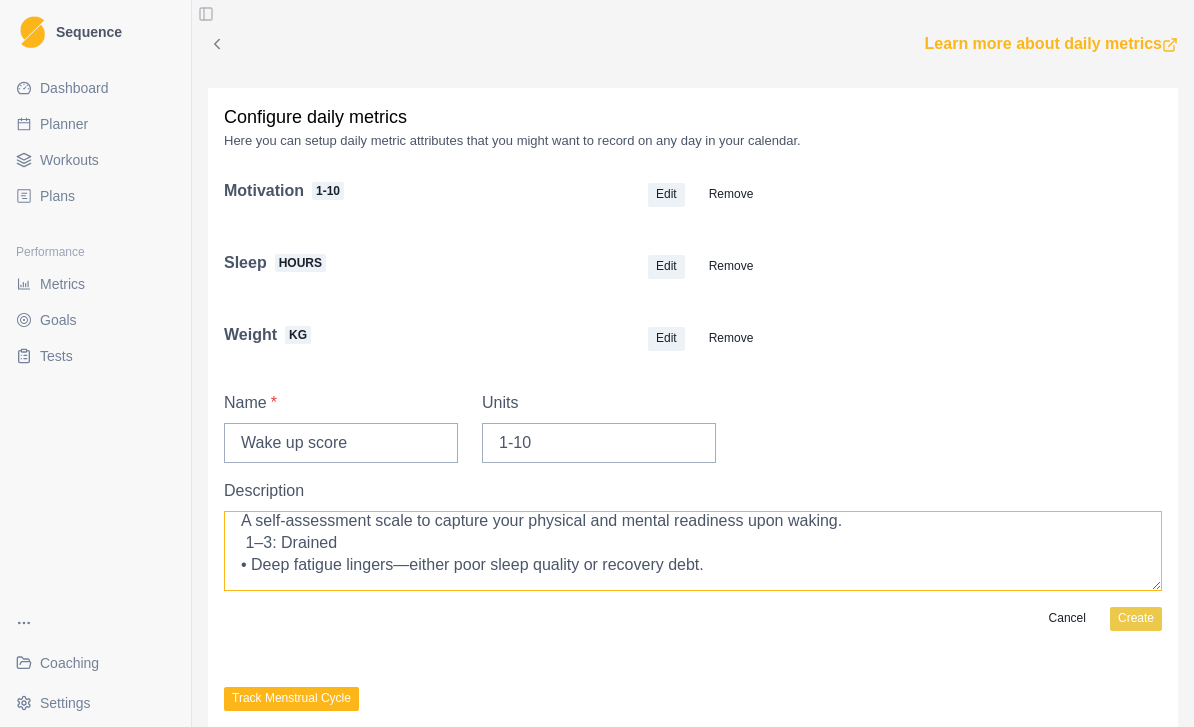 click on "Wake-Up Score (1–10)
A self-assessment scale to capture your physical and mental readiness upon waking.
1–3: Drained
• Deep fatigue lingers—either poor sleep quality or recovery debt.
4–6: Meh to Manageable
• Mid-zone—slightly groggy or stiff, but functional.
7–10: Switched On
• Slept solid, woke with momentum.
• Brain and body feel synced—ready to move, train, or focus." at bounding box center (693, 551) 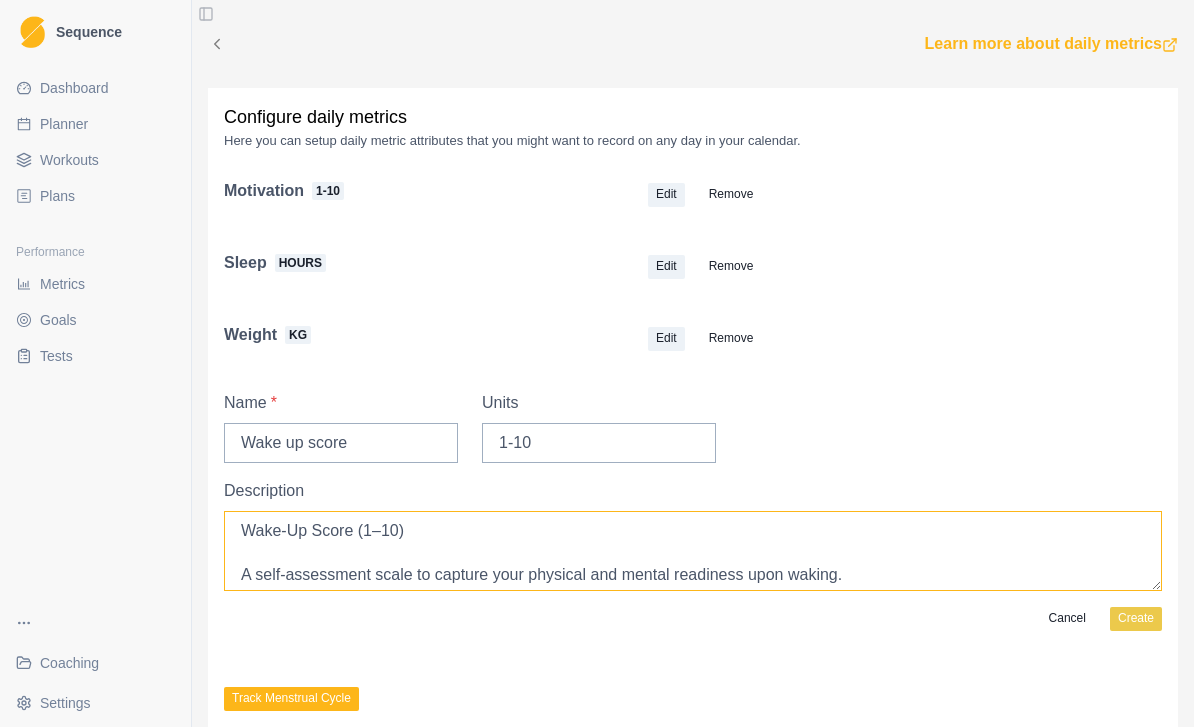 scroll, scrollTop: 0, scrollLeft: 0, axis: both 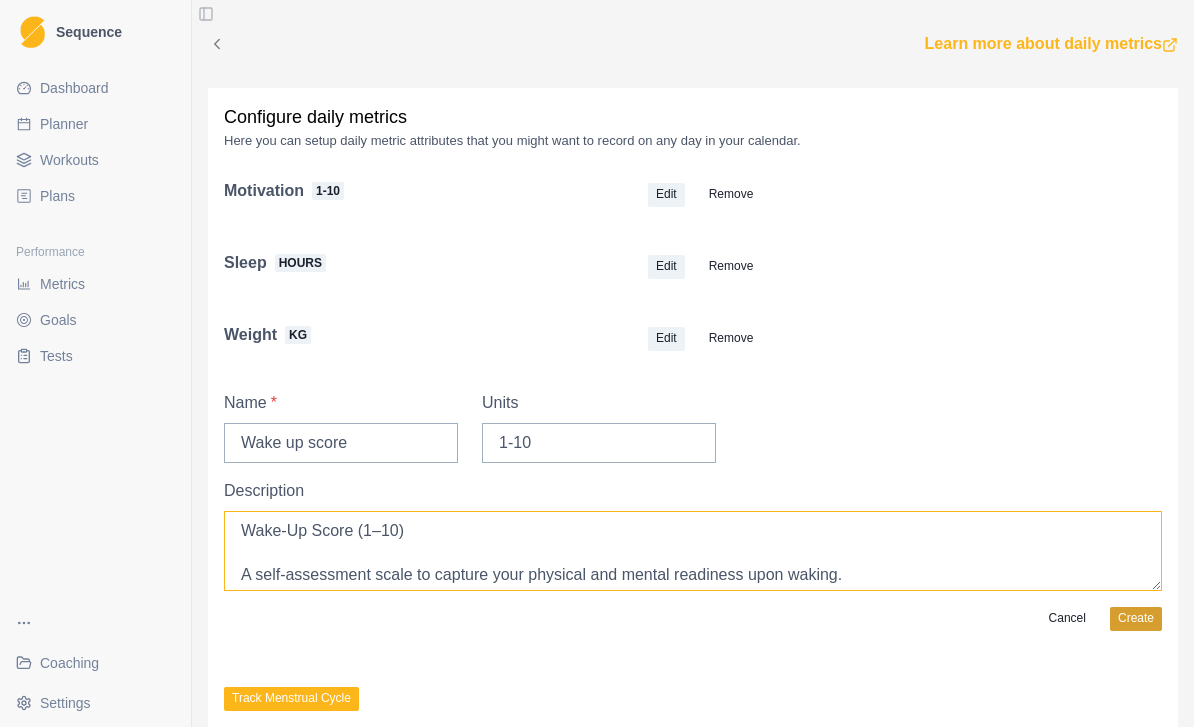 type on "Wake-Up Score (1–10)
A self-assessment scale to capture your physical and mental readiness upon waking.
1–3: Drained
• Deep fatigue lingers—either poor sleep quality or recovery debt.
4–6: Meh to Manageable
• Mid-zone—slightly groggy or stiff, but functional.
7–10: Switched On
• Slept solid, woke with momentum.
• Brain and body feel synced—ready to move, train, or focus." 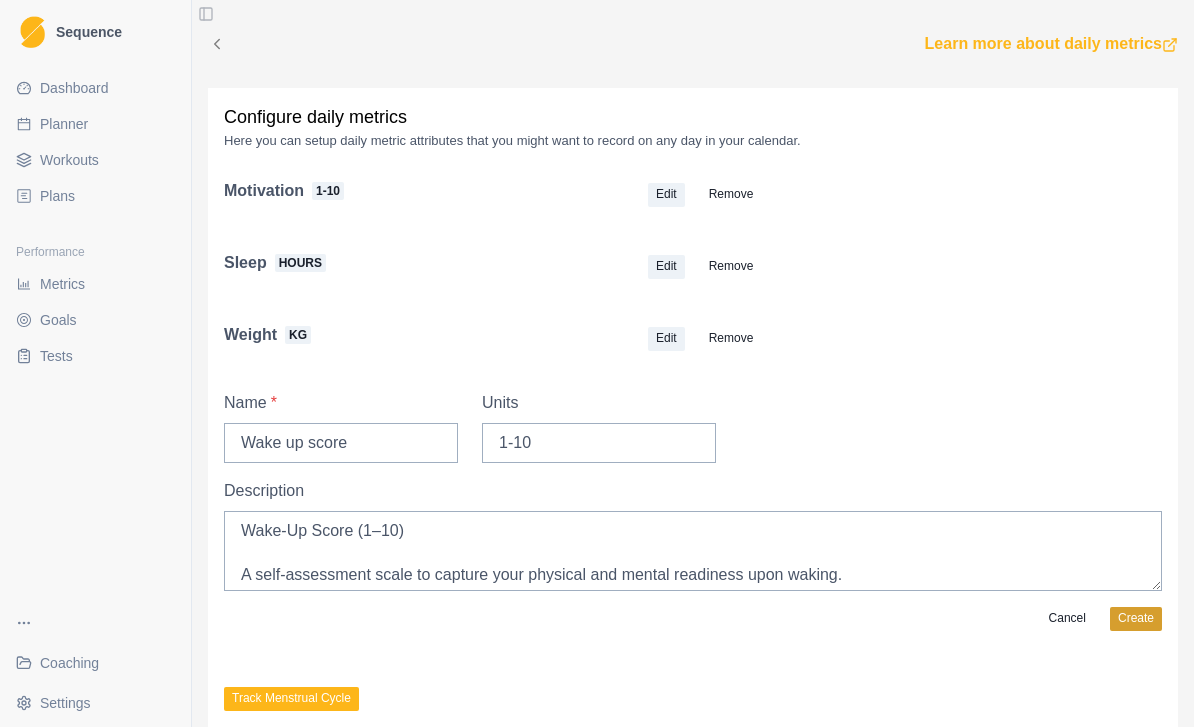 click on "Create" at bounding box center (1136, 619) 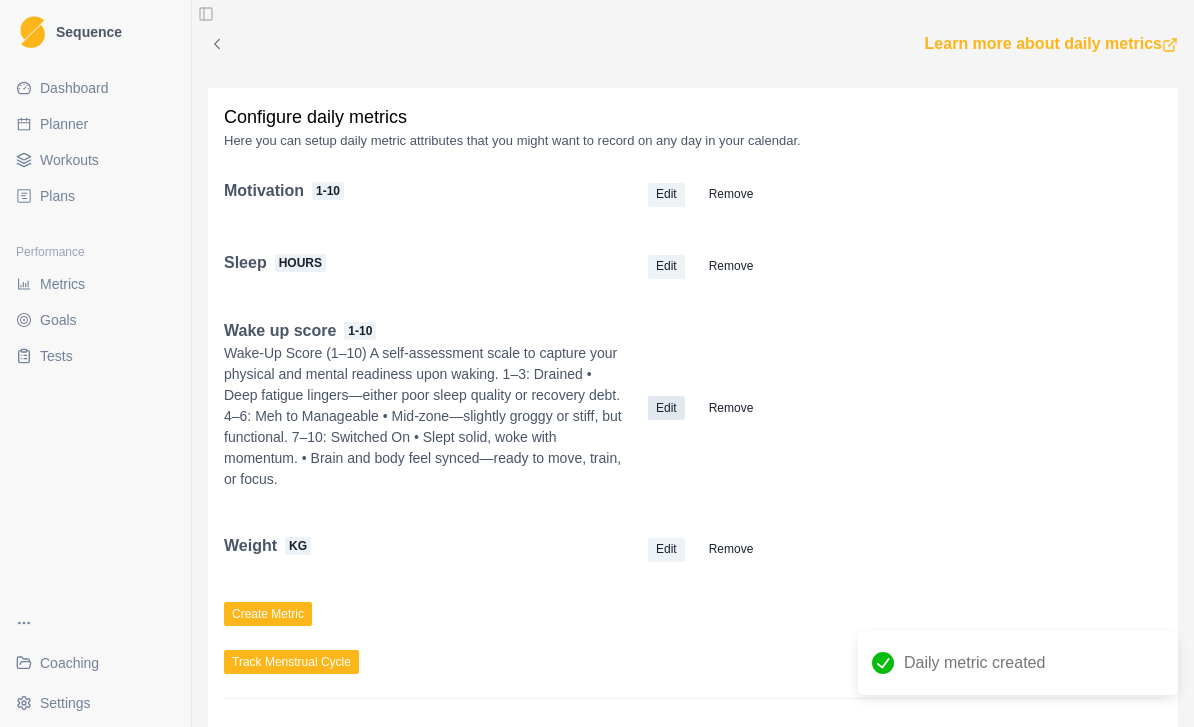 click on "Edit" at bounding box center (666, 408) 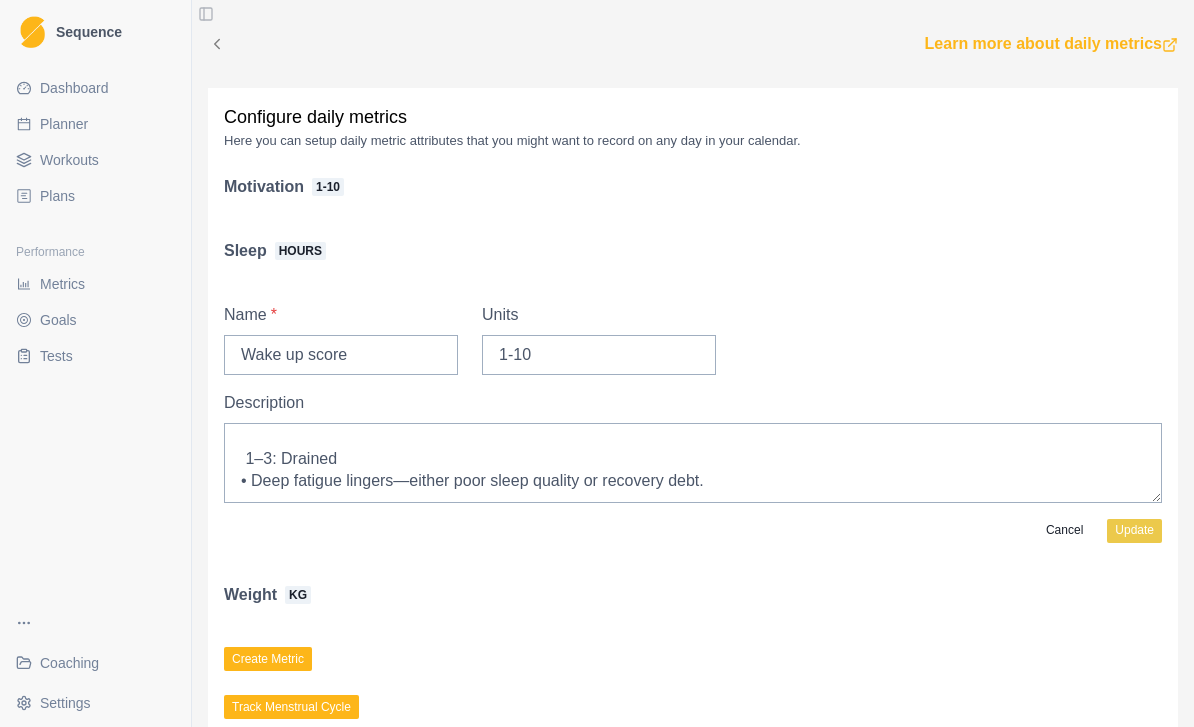 scroll, scrollTop: 80, scrollLeft: 0, axis: vertical 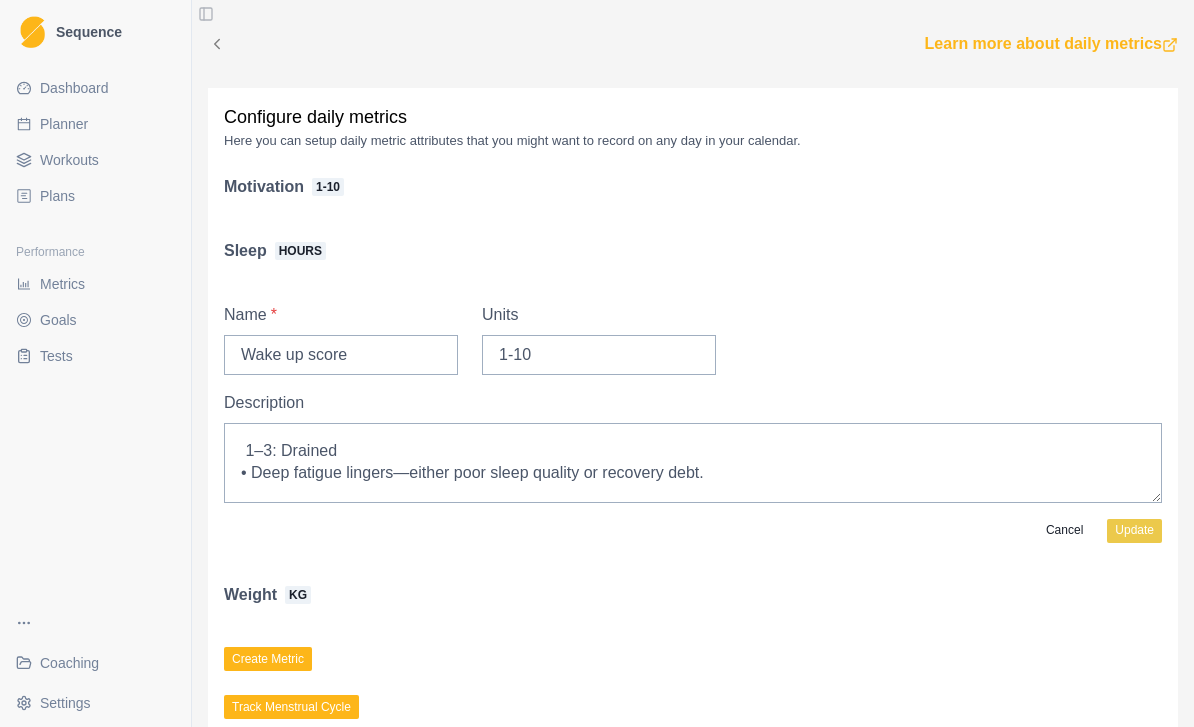 click on "Update" at bounding box center (1134, 531) 